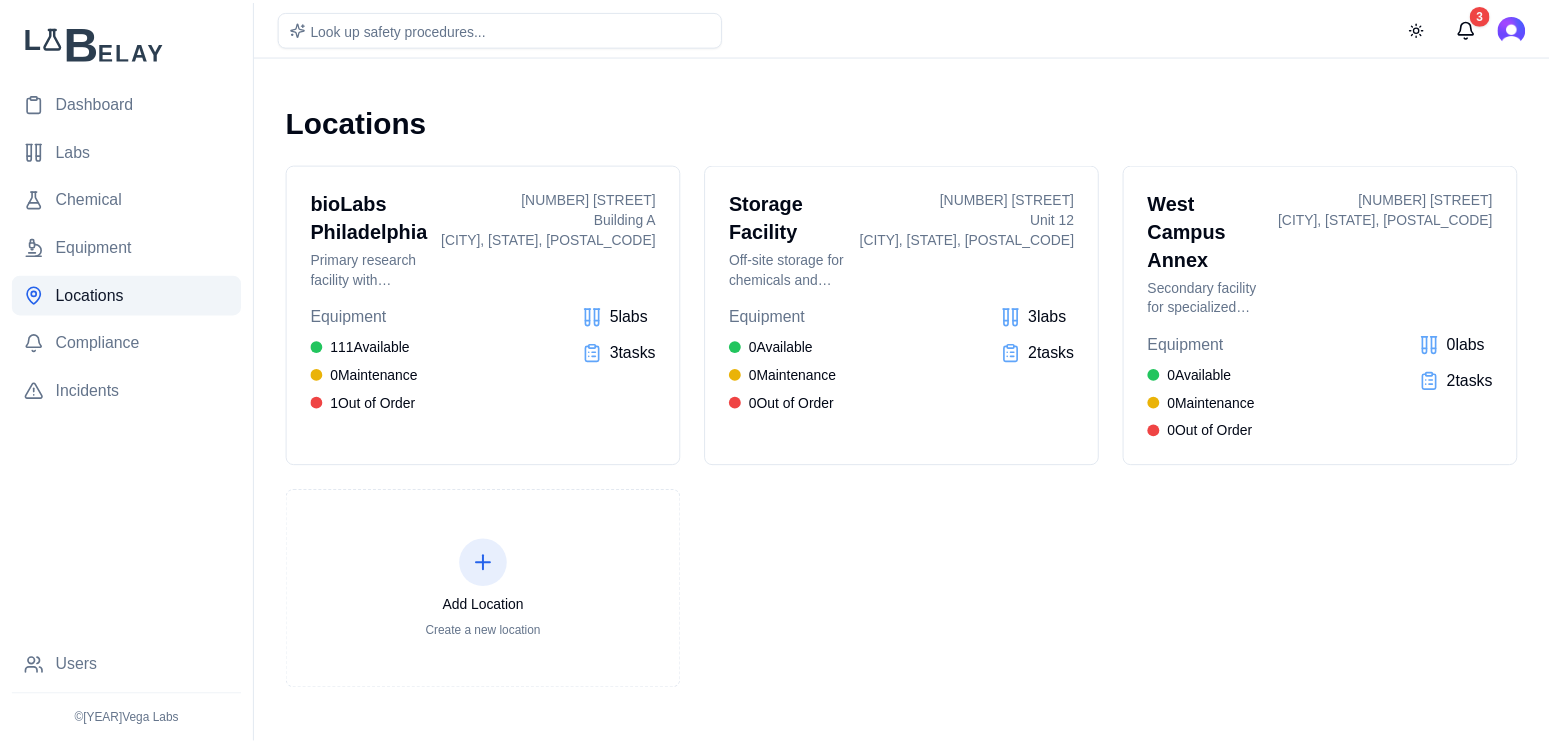 scroll, scrollTop: 0, scrollLeft: 0, axis: both 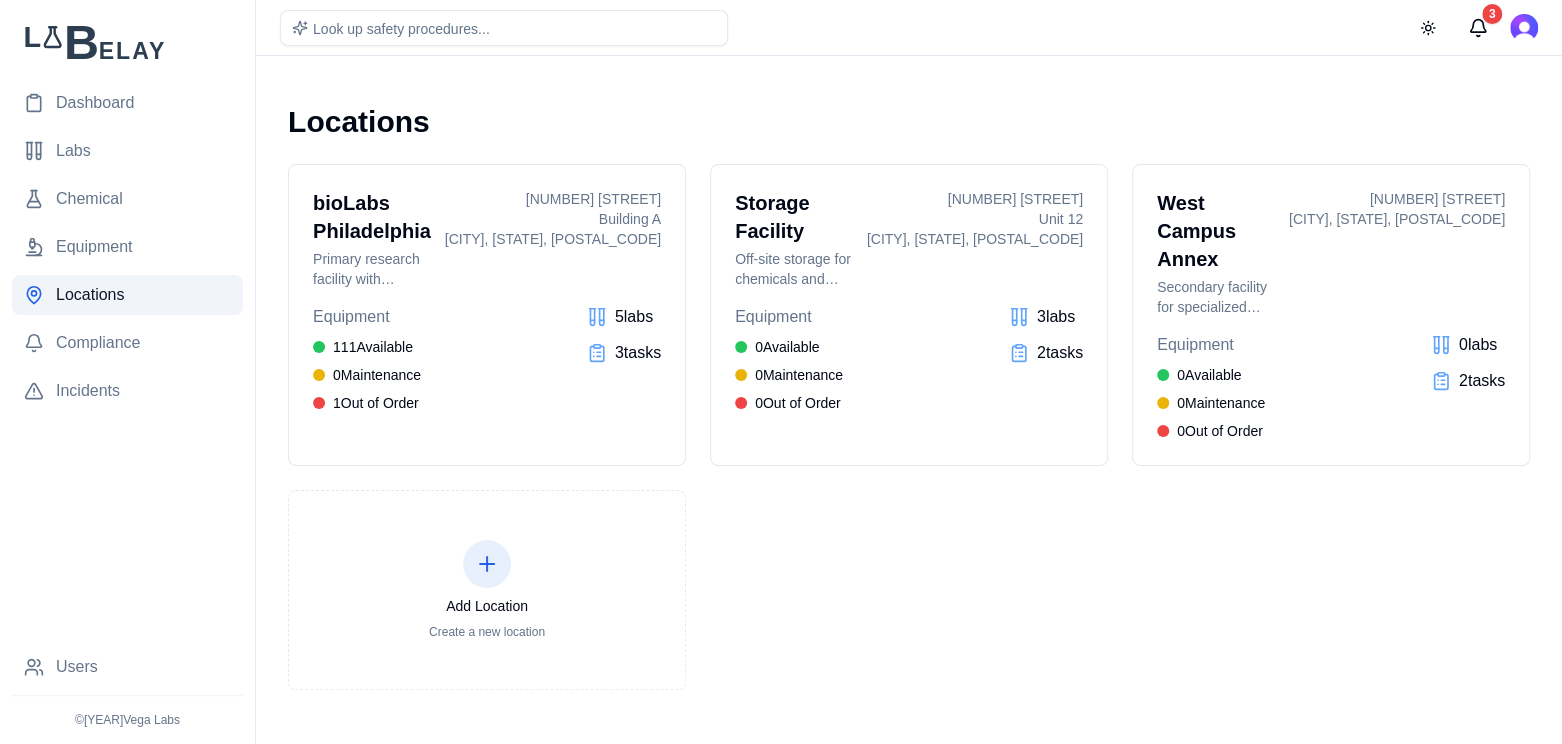 click on "BioLabs Philadelphia Primary research facility with multiple labs [NUMBER] [STREET] [CITY], [STATE], [POSTAL_CODE] Equipment 111  Available 0  Maintenance 1  Out of Order 5  lab s 3  task s Storage Facility Off-site storage for chemicals and equipment [NUMBER] [STREET] Unit 12 [CITY], [STATE], [POSTAL_CODE] Equipment 0  Available 0  Maintenance 0  Out of Order 3  lab s 2  task s West Campus Annex Secondary facility for specialized equipment [NUMBER] [STREET] [CITY], [STATE], [POSTAL_CODE] Equipment 0  Available 0  Maintenance 0  Out of Order 0  lab s 2  task s Add Location Create a new location" at bounding box center (909, 427) 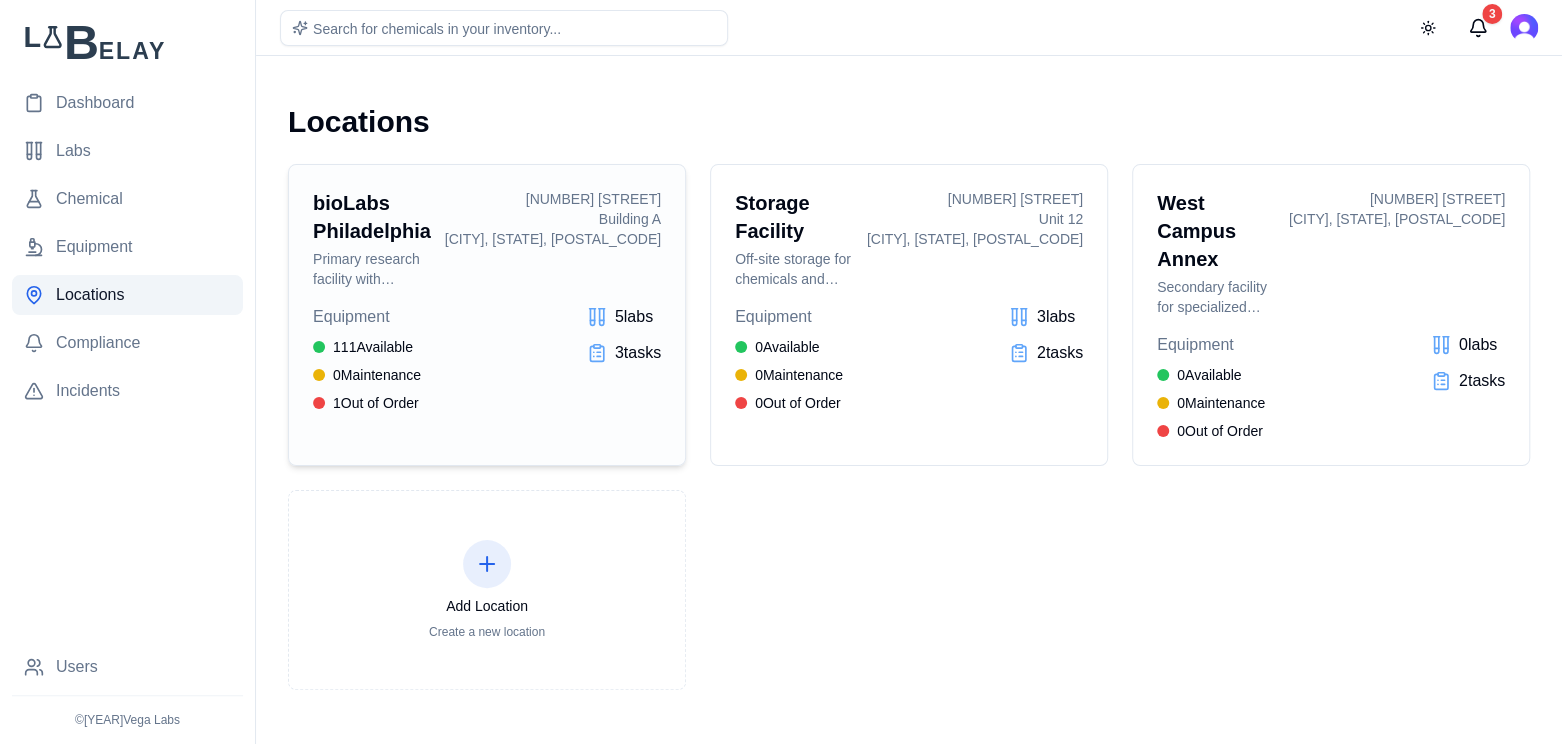 click on "Equipment 111  Available 0  Maintenance 1  Out of Order 5  lab s 3  task s" at bounding box center (487, 359) 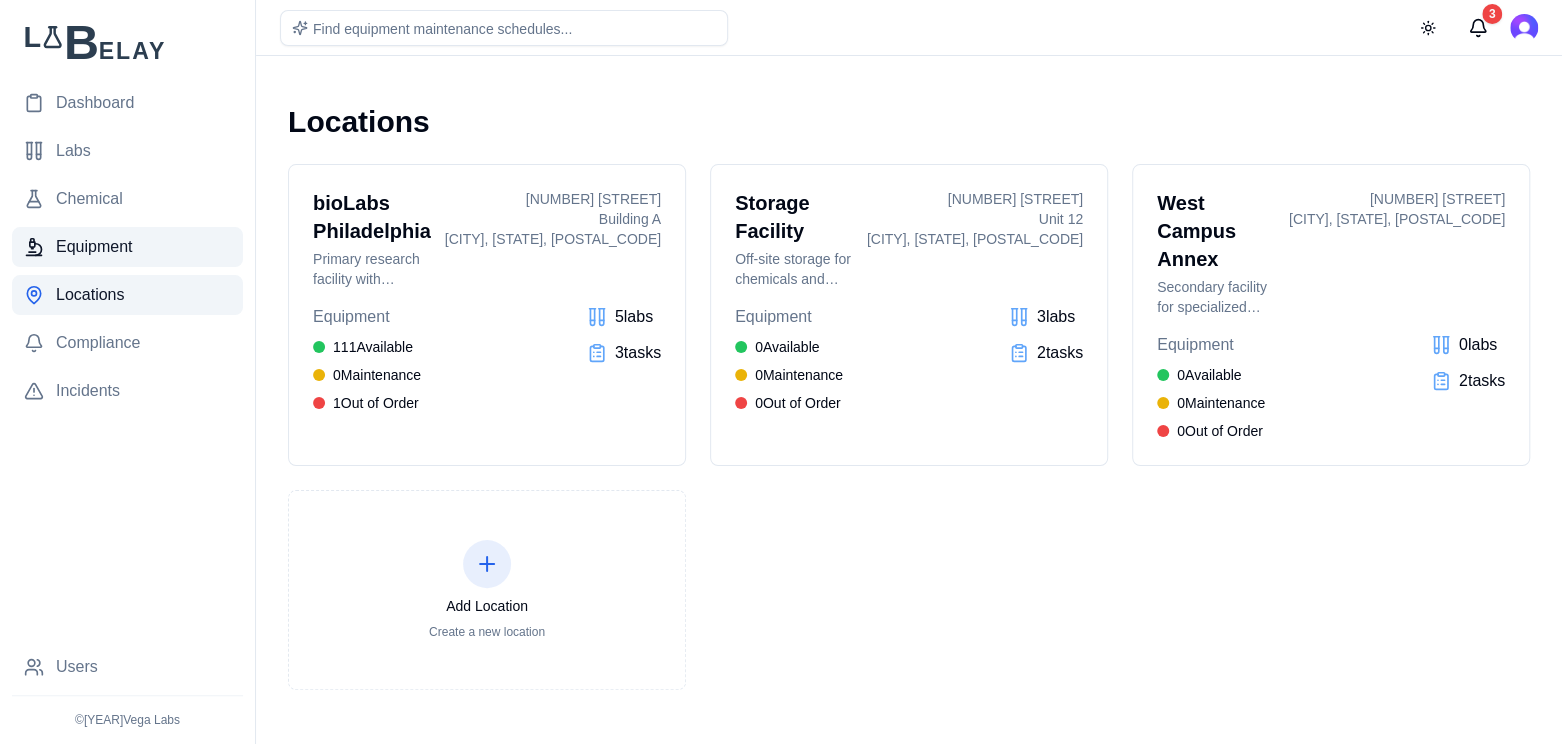 click on "Equipment" at bounding box center [127, 247] 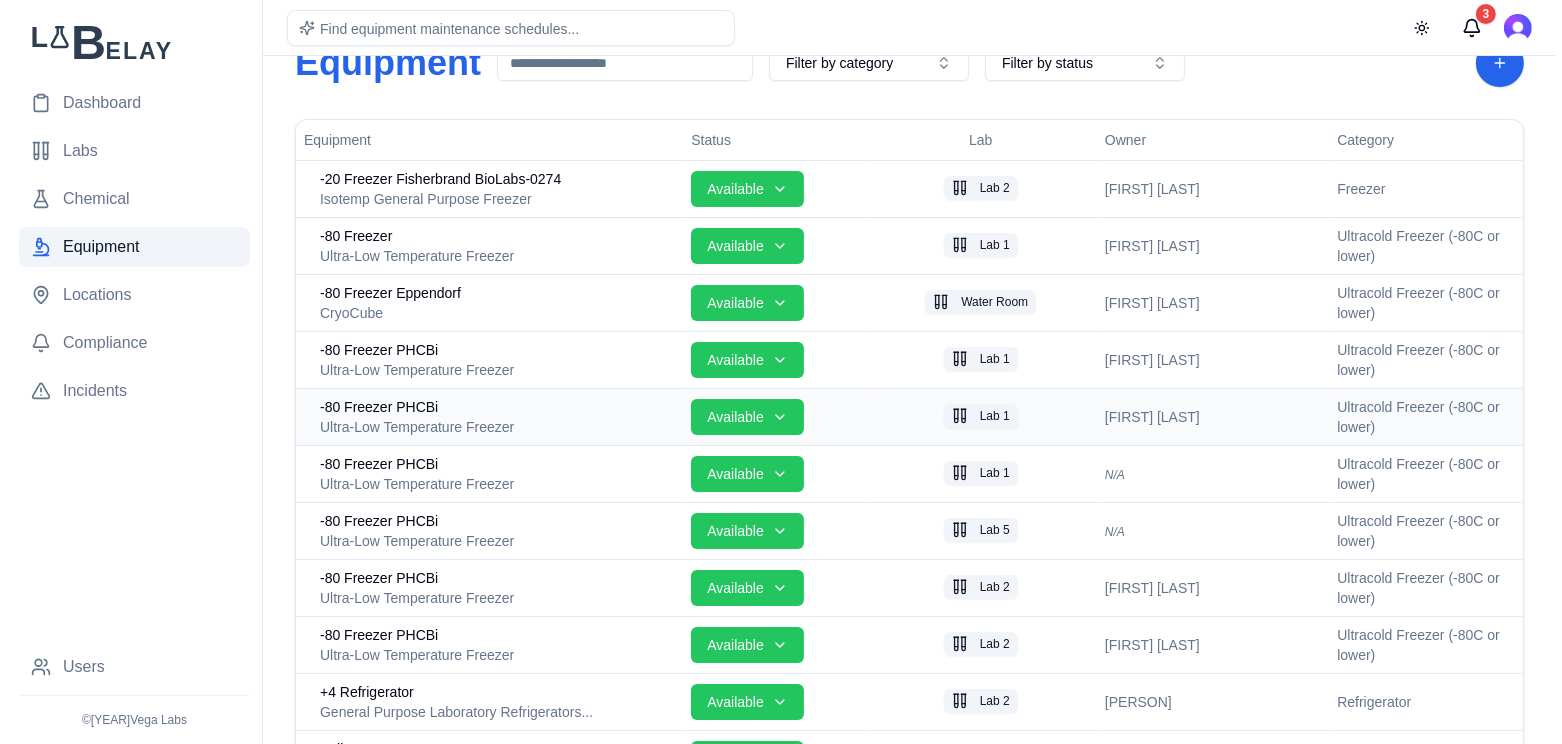 scroll, scrollTop: 0, scrollLeft: 0, axis: both 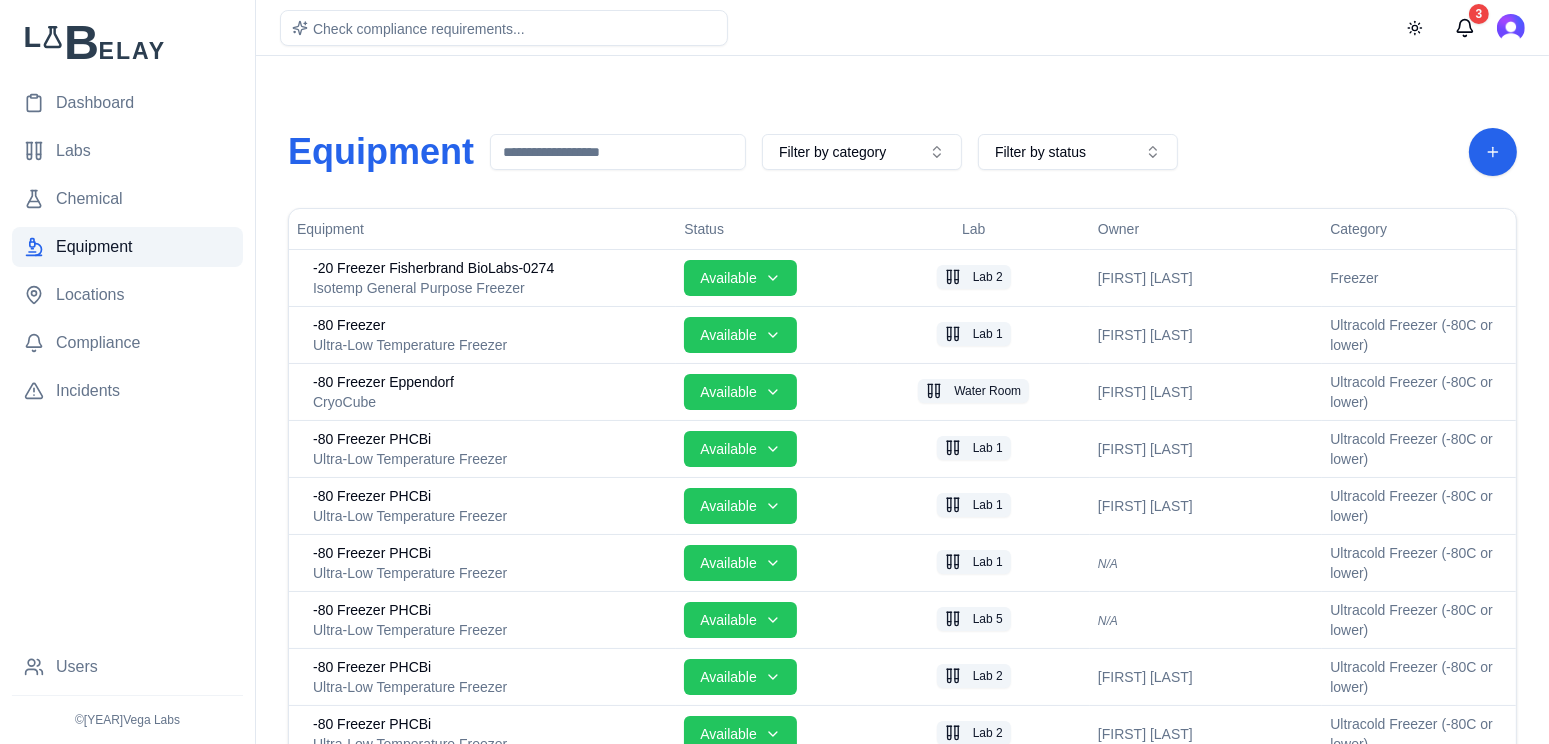 click on "Equipment Filter by category Filter by status Equipment Status Lab Owner Category -20 Freezer Fisherbrand BioLabs-0274 Available Lab 1 [PERSON] Freezer -80 Freezer Ultra-Low Temperature Freezer Available Lab 1 [PERSON] Ultracold Freezer (-80C or lower) -80 Freezer Eppendorf CryoCube Available Water Room [PERSON] Ultracold Freezer (-80C or lower) -80 Freezer PHCBi Ultra-Low Temperature Freezer Available Lab 1 [PERSON] Ultracold Freezer (-80C or lower) -80 Freezer PHCBi Ultra-Low Temperature Freezer Available Lab 1 N/A Ultracold Freezer (-80C or lower) -80 Freezer PHCBi Ultra-Low Temperature Freezer Available Lab 5 N/A Ultracold Freezer (-80C or lower) -80 Freezer PHCBi Ultra-Low Temperature Freezer Available Lab 2 [PERSON] Ultracold Freezer (-80C or lower) -80 Freezer PHCBi Ultra-Low Temperature Freezer Available Lab 2 [PERSON] +4 Refrigerator" at bounding box center [902, 3409] 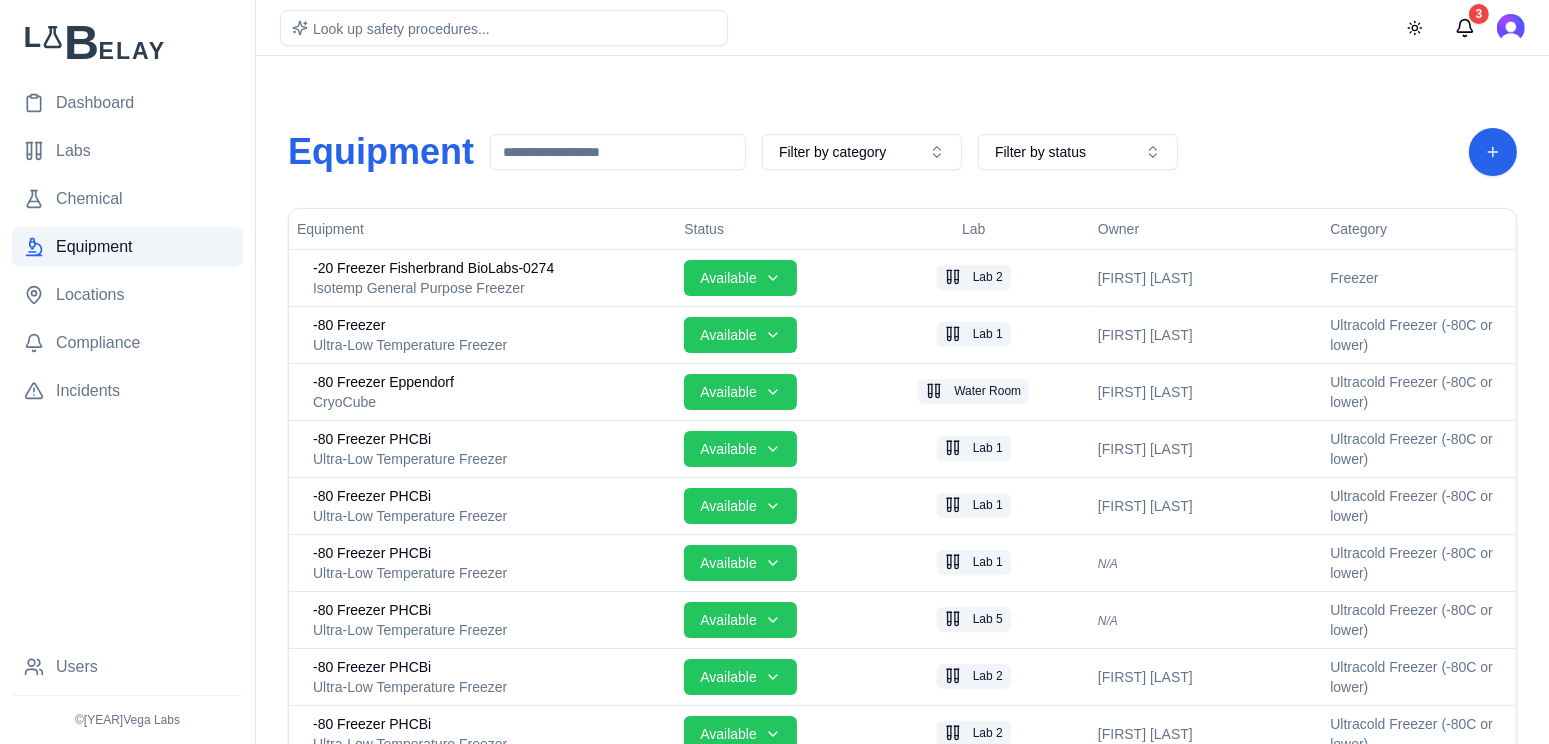 click at bounding box center [618, 152] 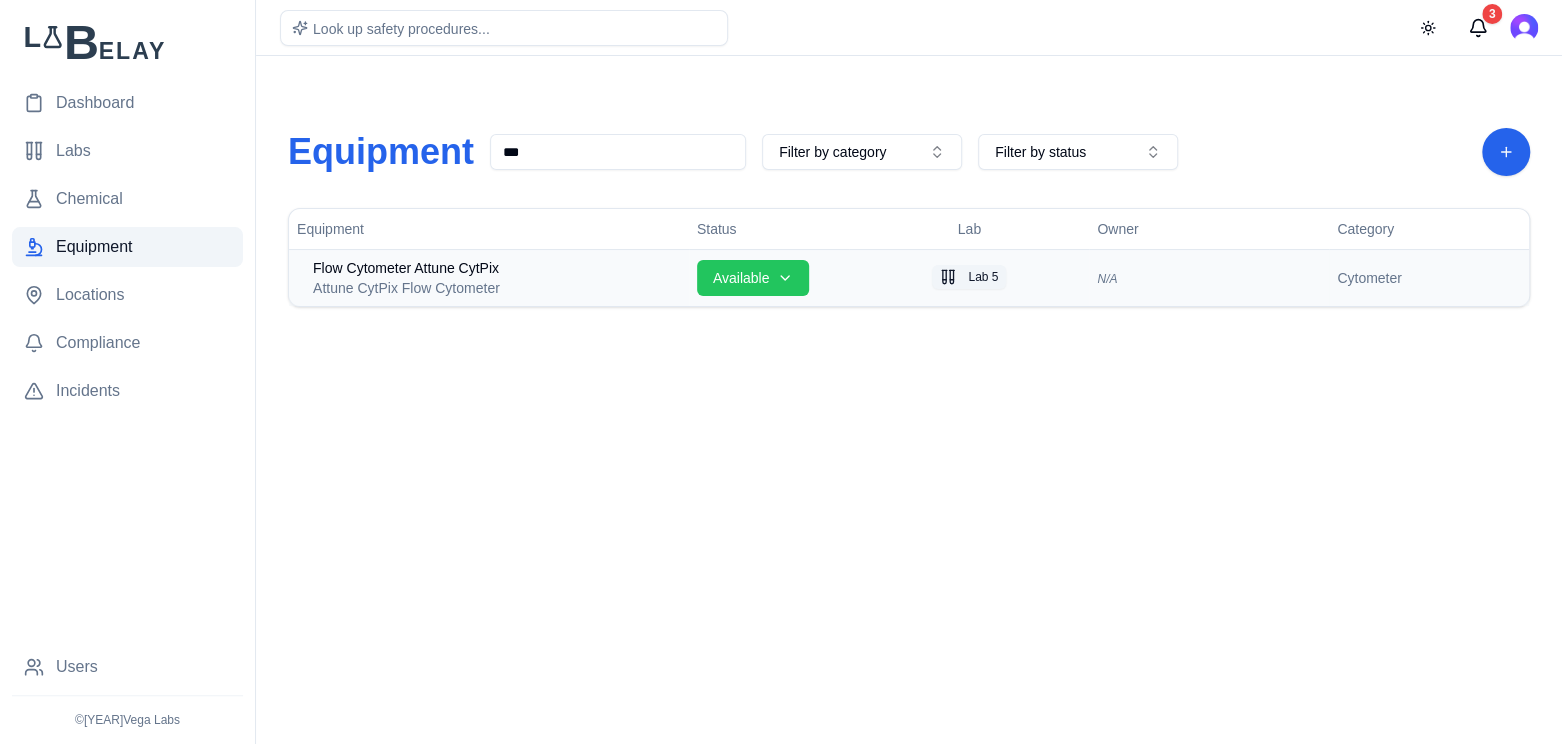 click on "Flow Cytometer Attune CytPix" at bounding box center (497, 268) 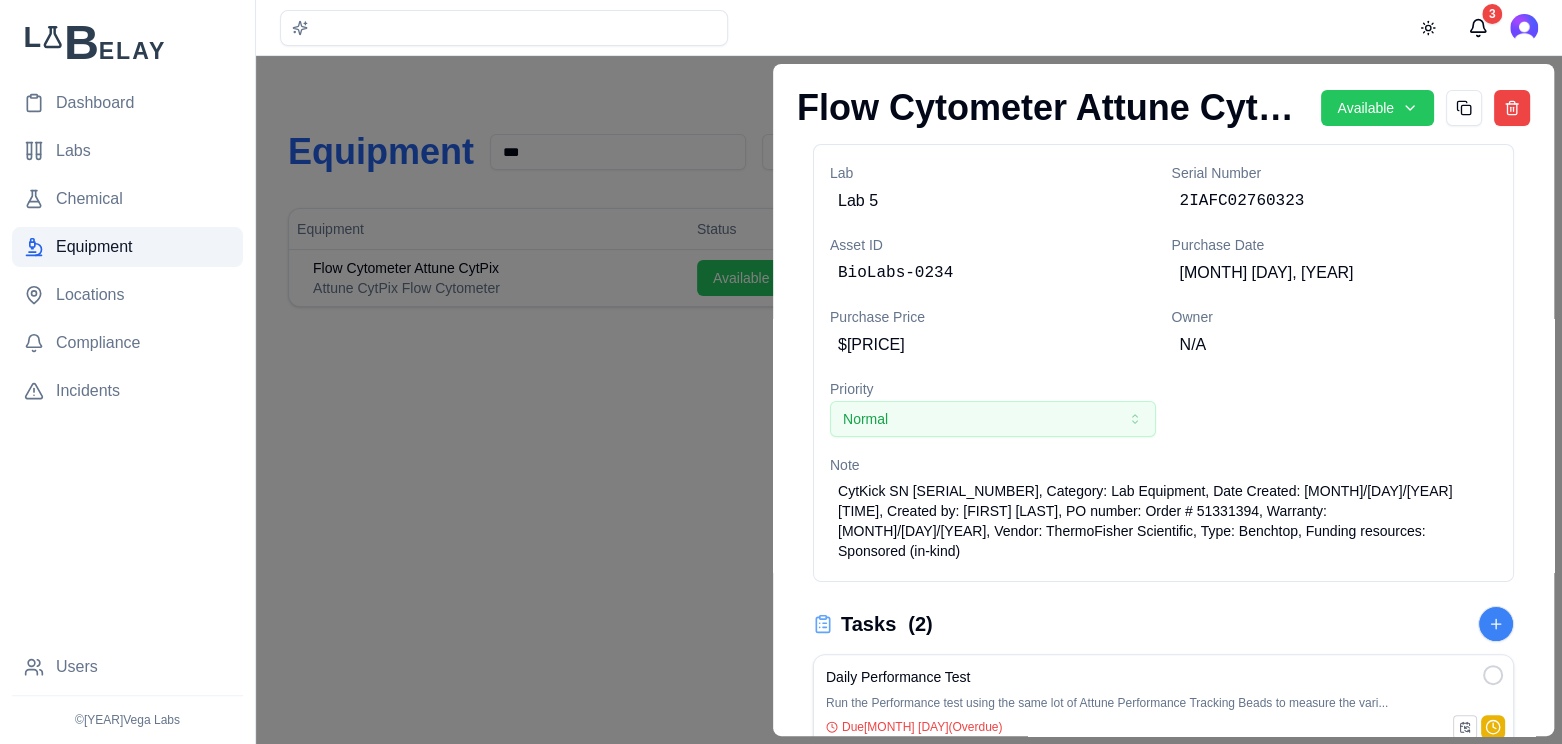 click at bounding box center [781, 400] 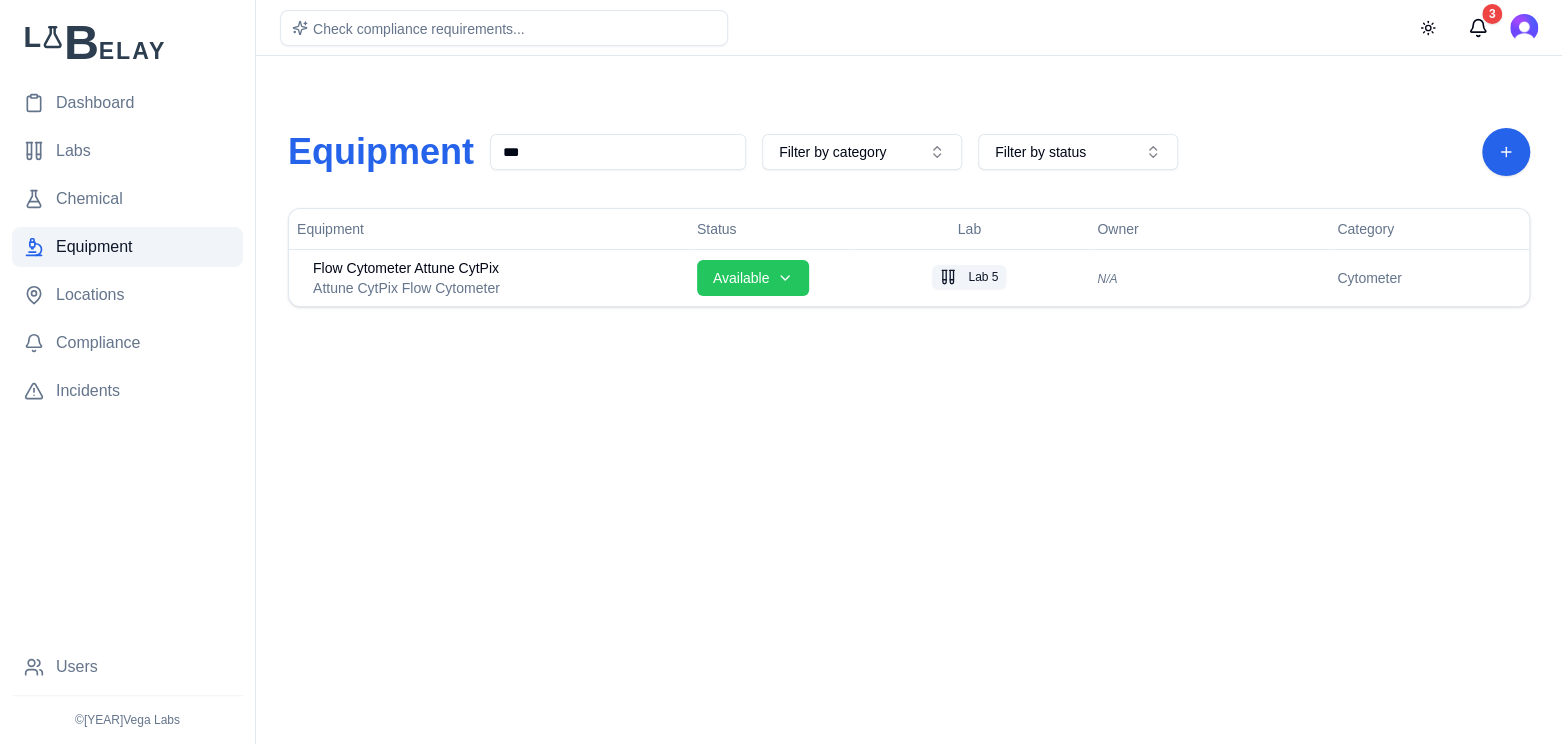click on "***" at bounding box center (618, 152) 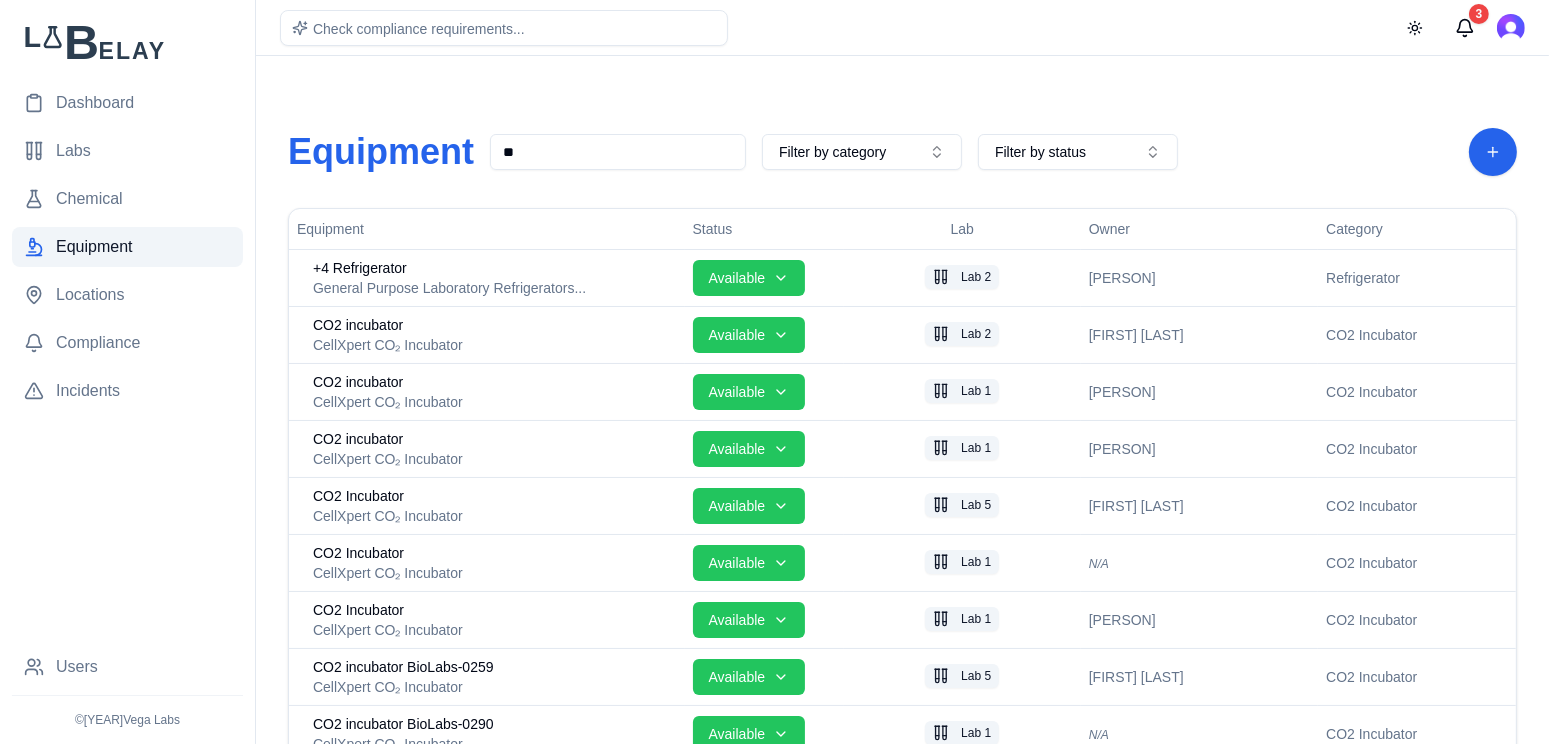 type on "*" 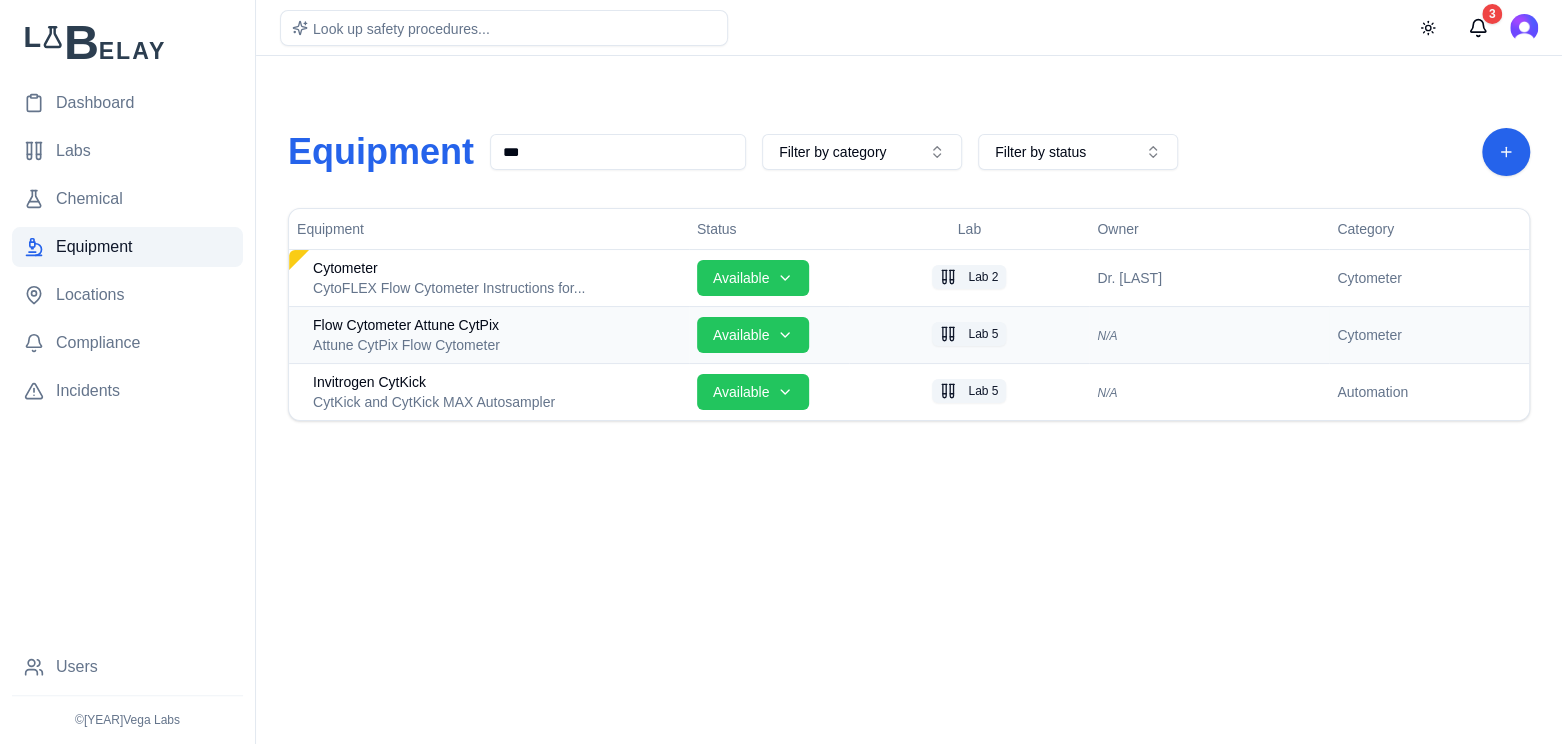 click on "Attune CytPix Flow Cytometer" at bounding box center [497, 345] 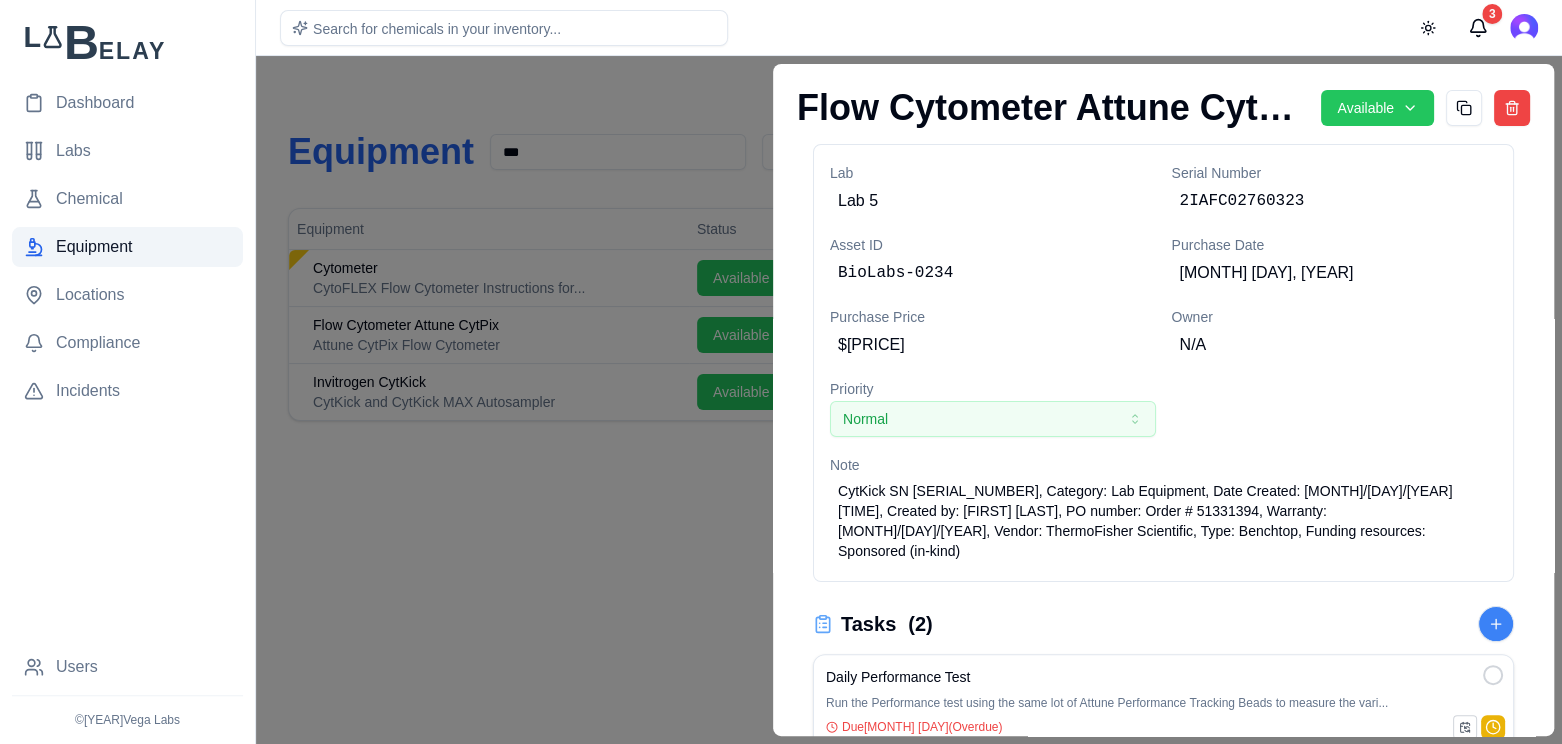 click at bounding box center [781, 400] 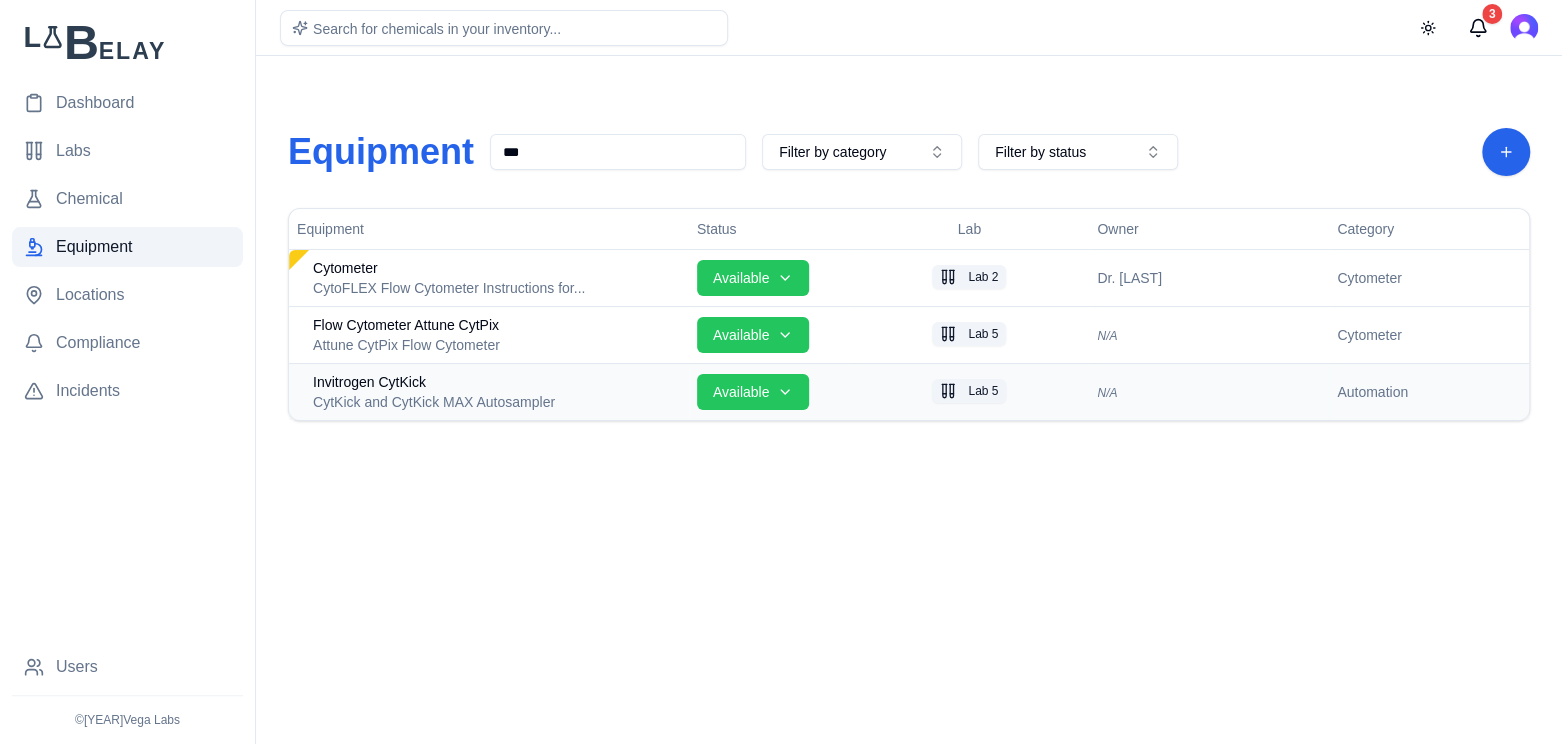 click on "CytKick and CytKick MAX Autosampler" at bounding box center (497, 402) 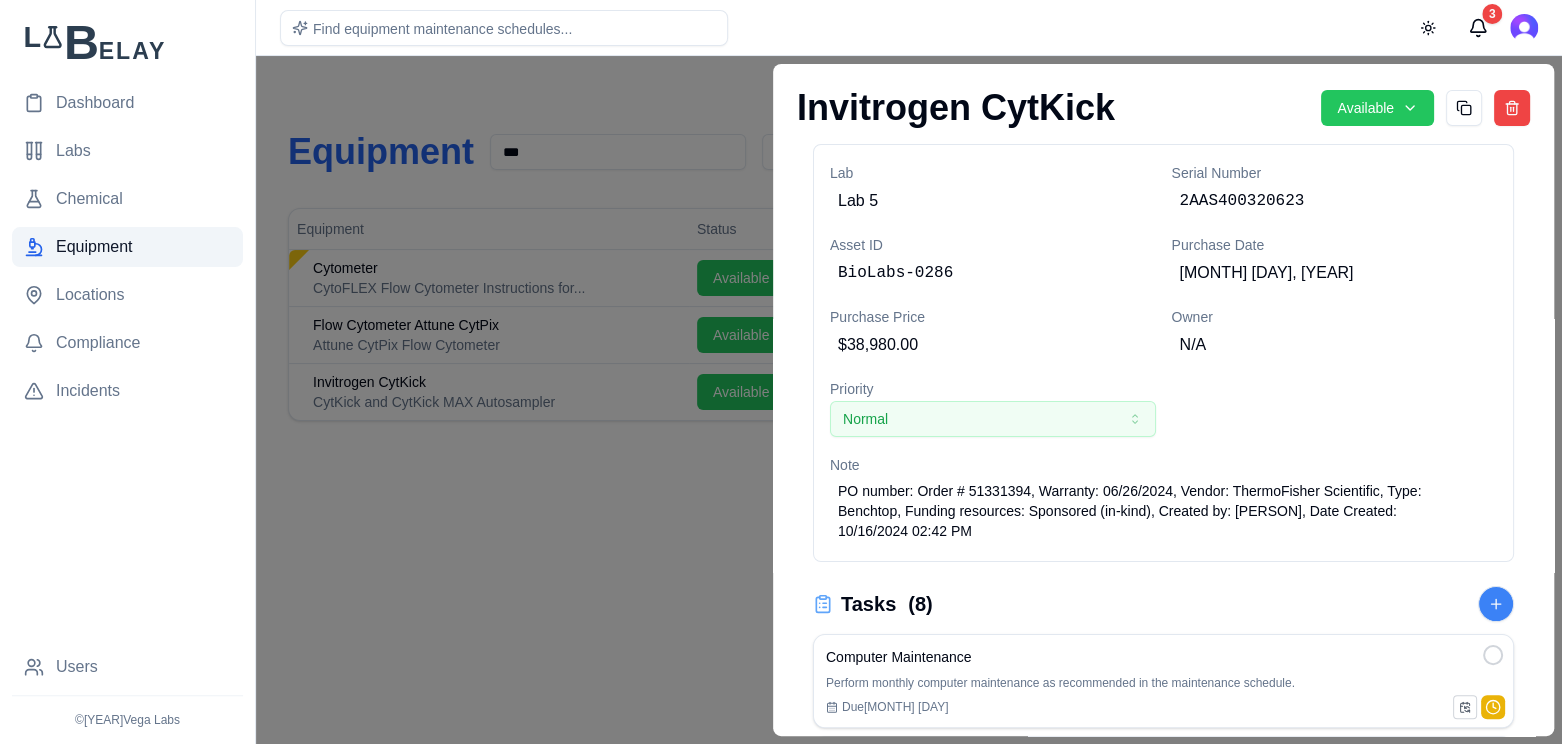 click on "Invitrogen CytKick Available Lab Lab 5 Serial Number [SERIAL_NUMBER] Asset ID BioLabs-0286 Purchase Date [MONTH] [DAY], [YEAR] Purchase Price $[PRICE] Owner N/A Priority Normal Note PO number: Order # 51331394, Warranty: [MONTH]/[DAY]/[YEAR], Vendor: ThermoFisher Scientific, Type: Benchtop, Funding resources: Sponsored (in-kind), Created by: [FIRST] [LAST], Date Created: [MONTH]/[DAY]/[YEAR] [TIME] Tasks ( 8 ) Computer Maintenance Perform monthly computer maintenance as recommended in the maintenance schedule. Due  [MONTH] [DAY] Optical Filter Cleaning Perform monthly optical filter cleaning as recommended in the maintenance schedule. Due  [MONTH] [DAY] Fluidics Decontamination Perform fluidics decontamination on a monthly basis. Due  [MONTH] [DAY] Autosampler Auto-Recalibration The instrument automatically re-calibrates every month. Due  [MONTH] [DAY] System Decontamination Perform system decontamination every 3 months. This is also recommended after each system decontamin... Due  [MONTH] [DAY] Show more ( 3  remaining) Recurring Tasks  ( 8 ) Computer Maintenance   30" at bounding box center (1163, 400) 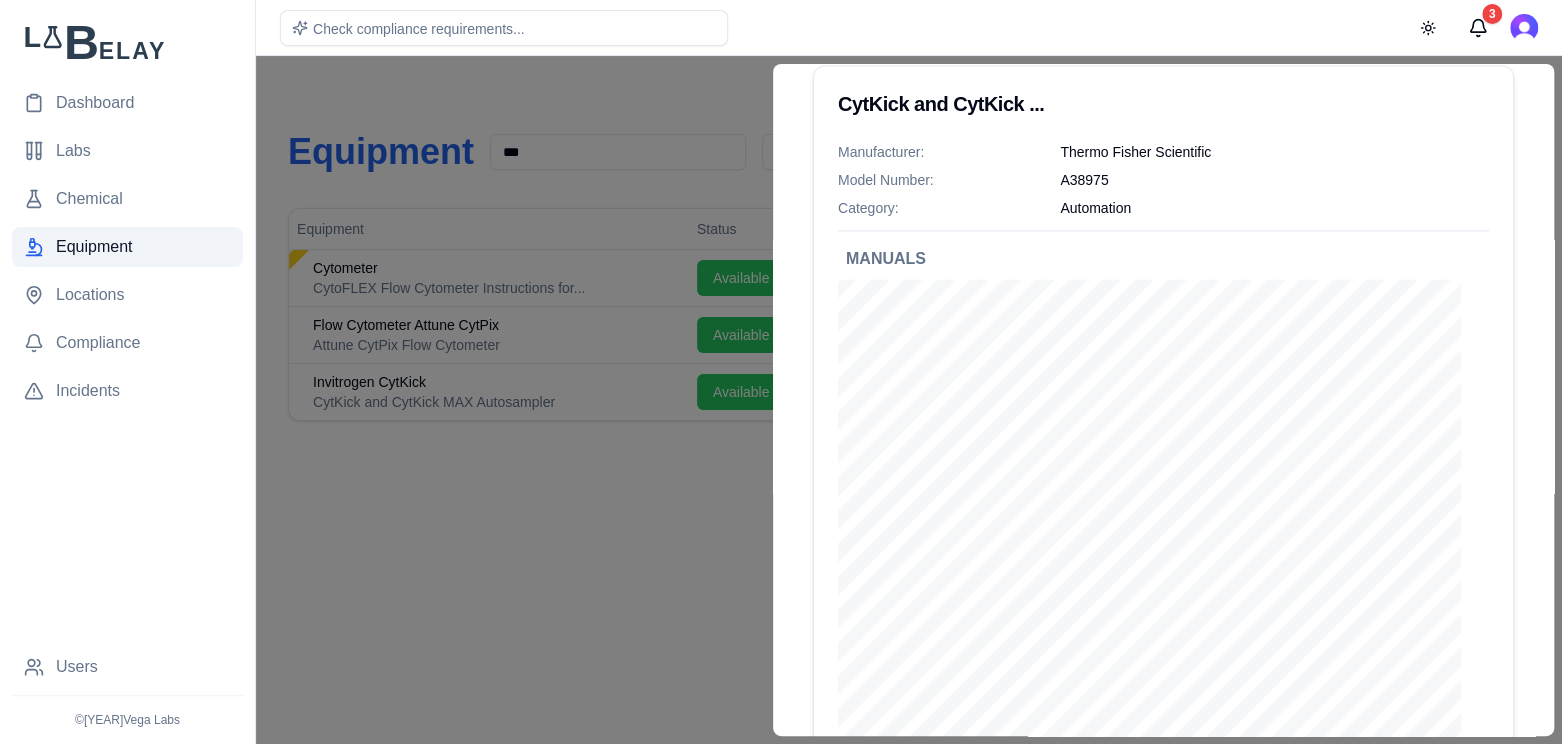 scroll, scrollTop: 1814, scrollLeft: 0, axis: vertical 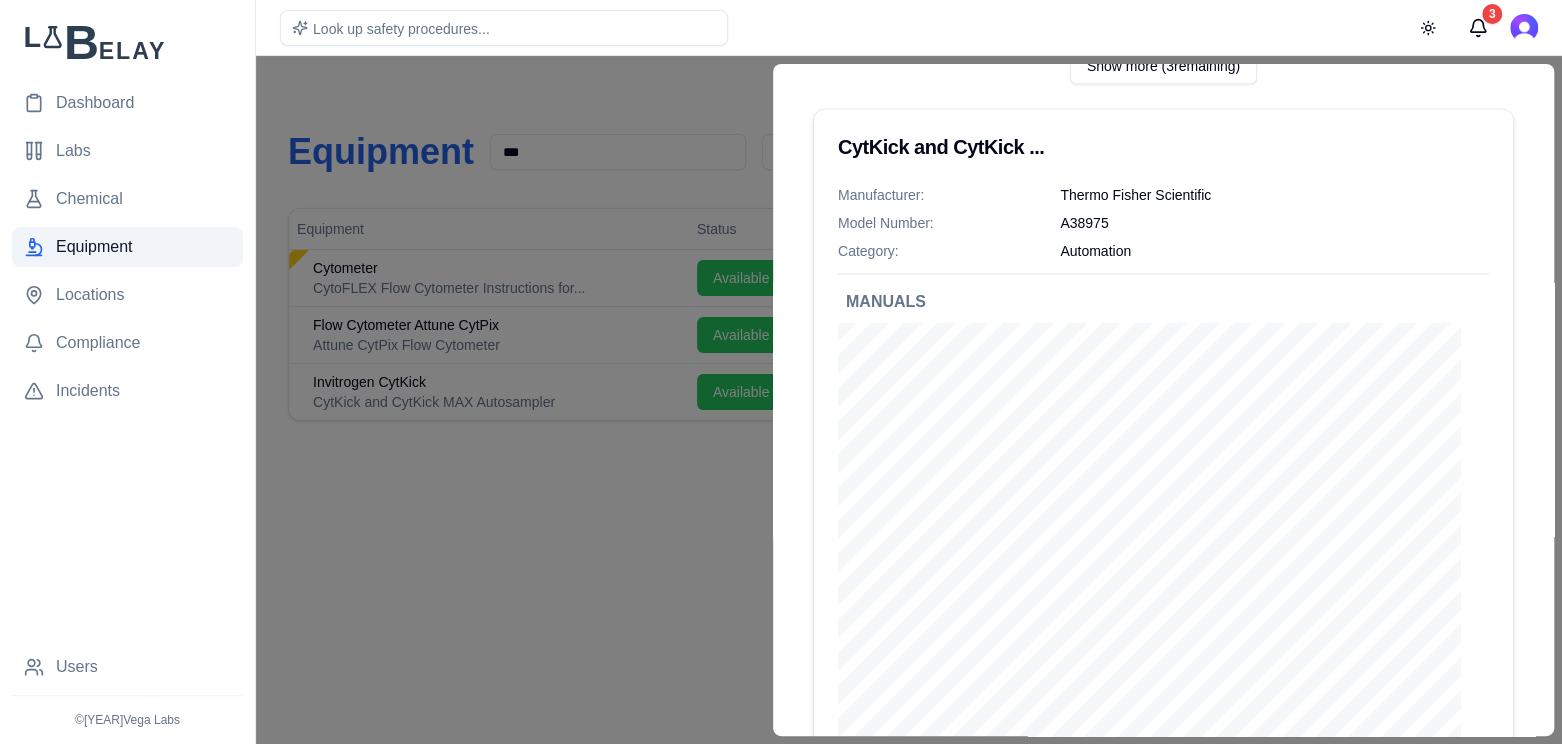click at bounding box center [781, 400] 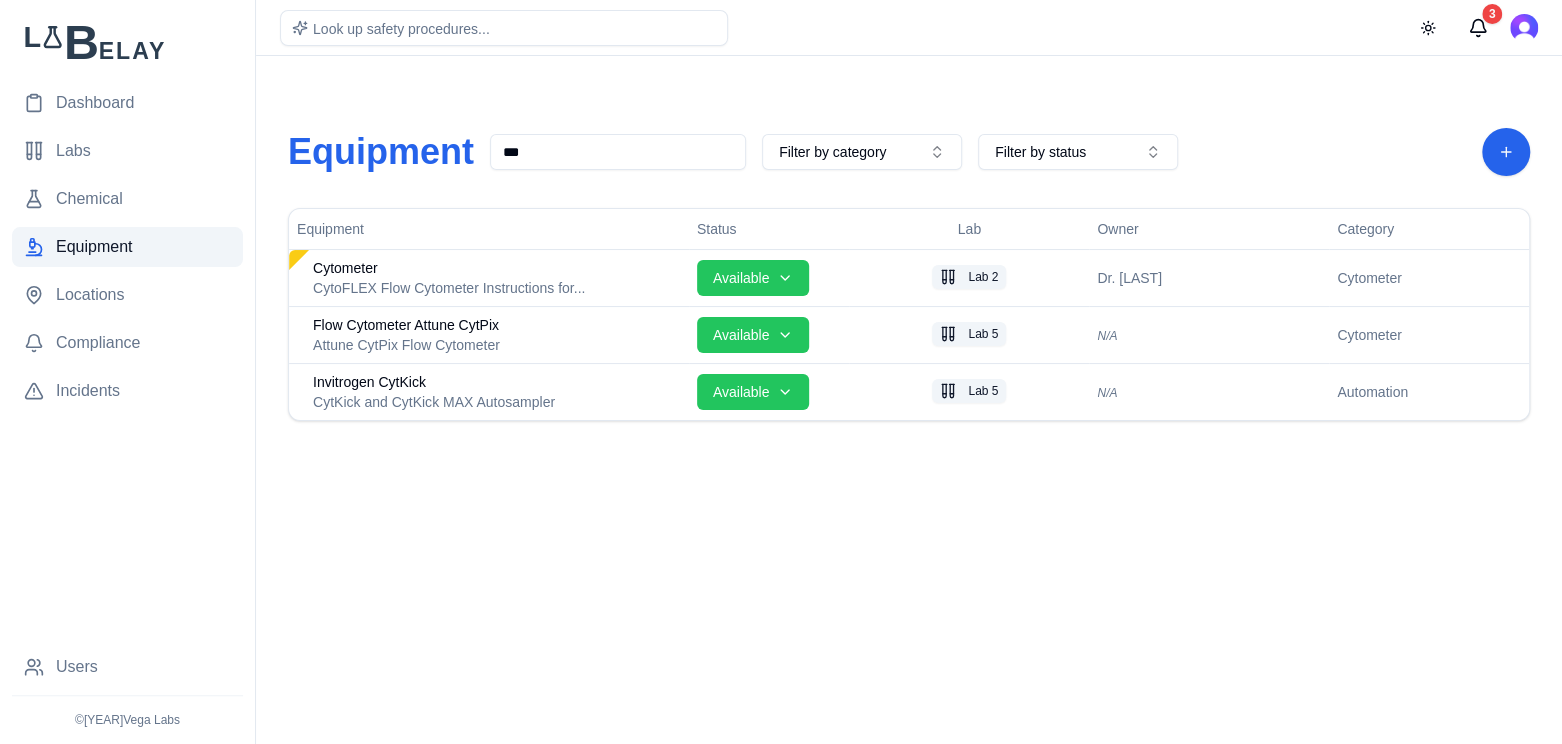 click on "***" at bounding box center (618, 152) 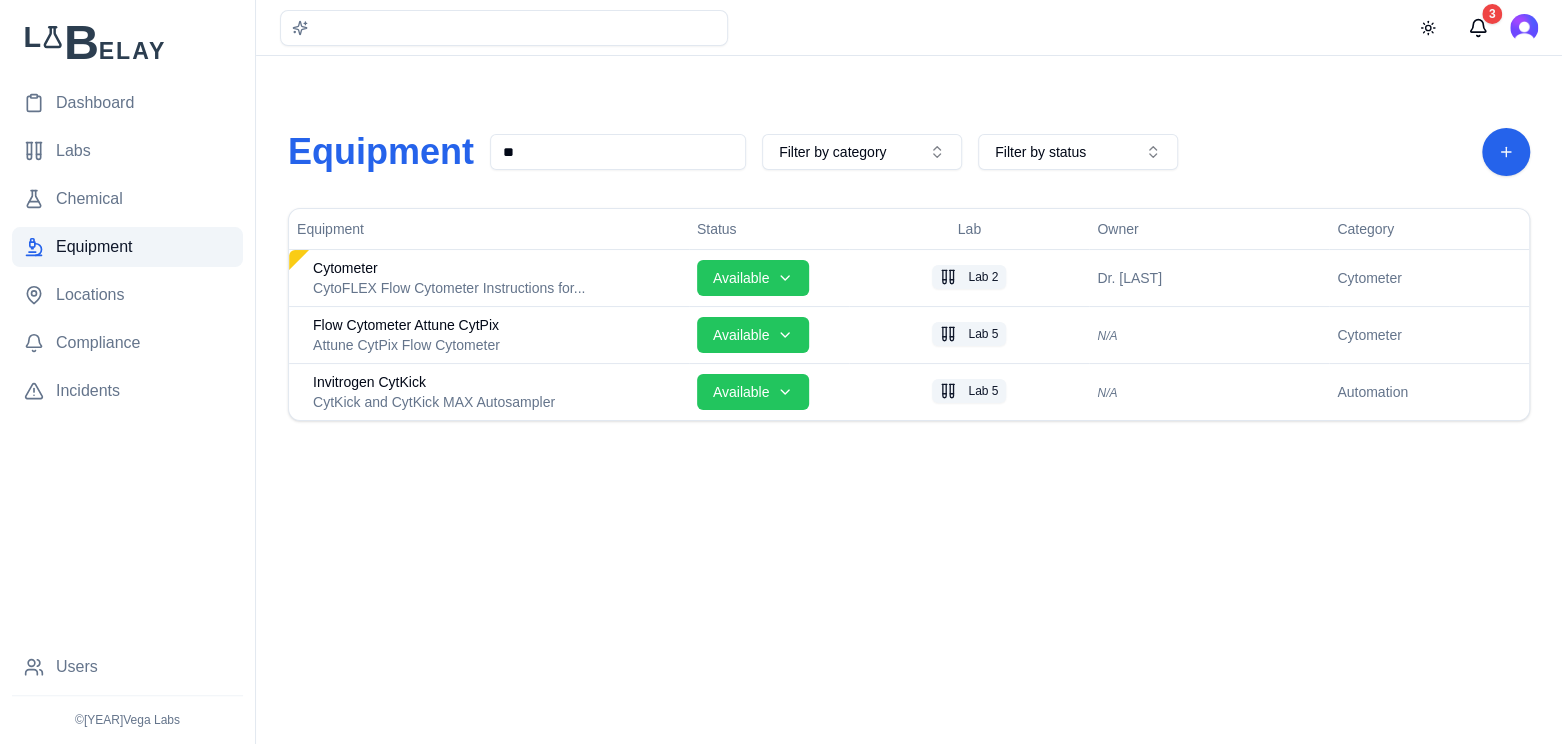 type on "*" 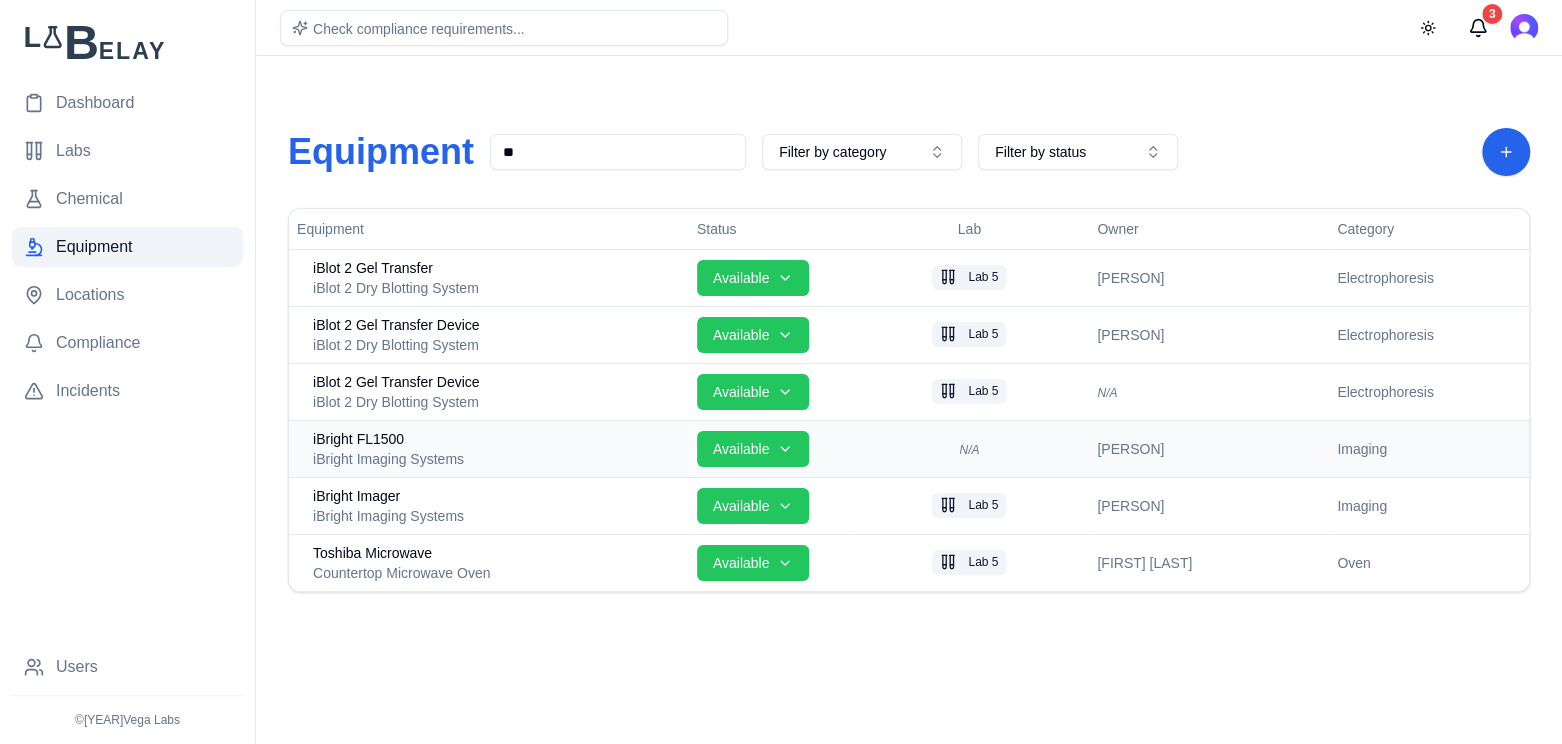 click on "iBright Imaging Systems" at bounding box center [497, 459] 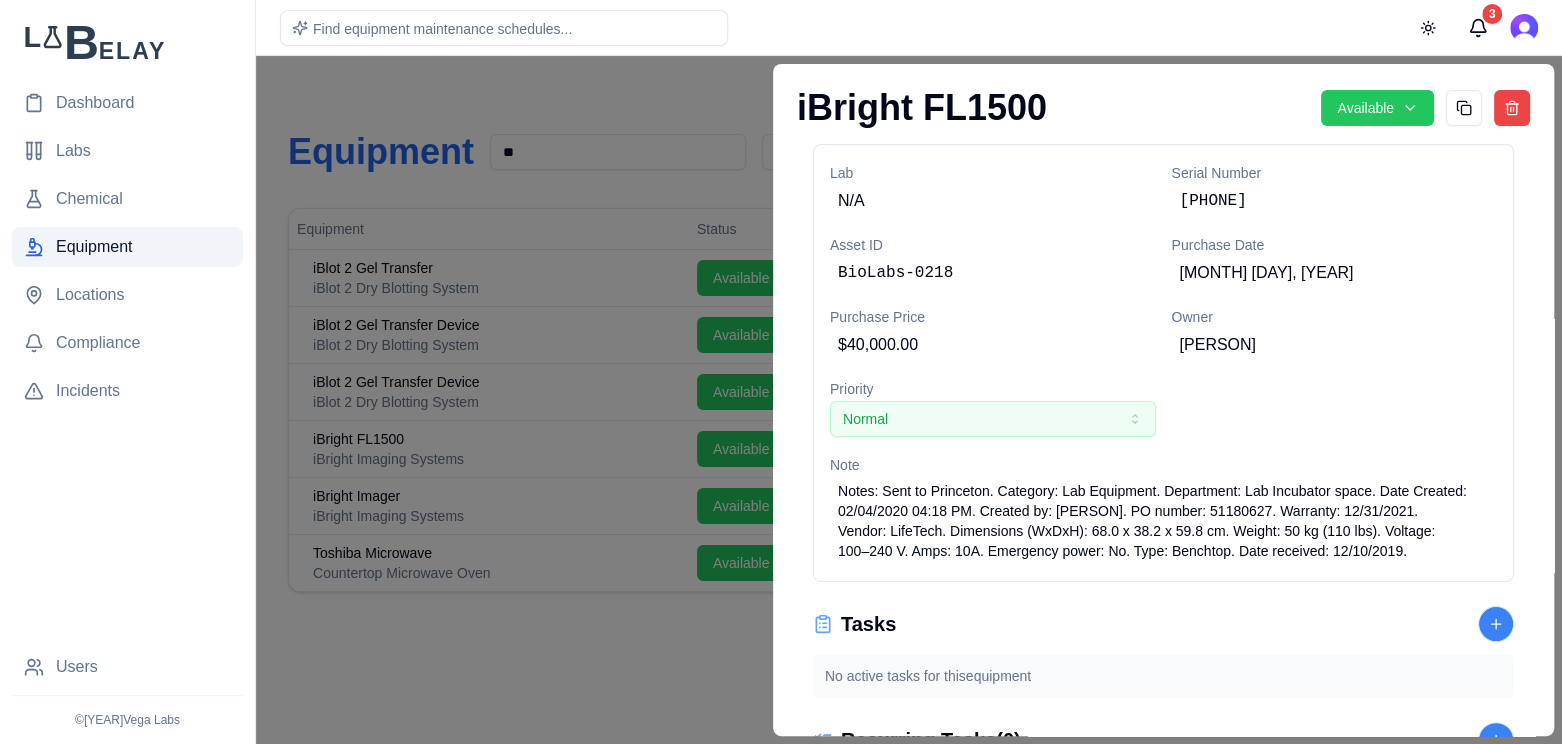 click on "Tasks No active tasks for this  equipment" at bounding box center [1163, 652] 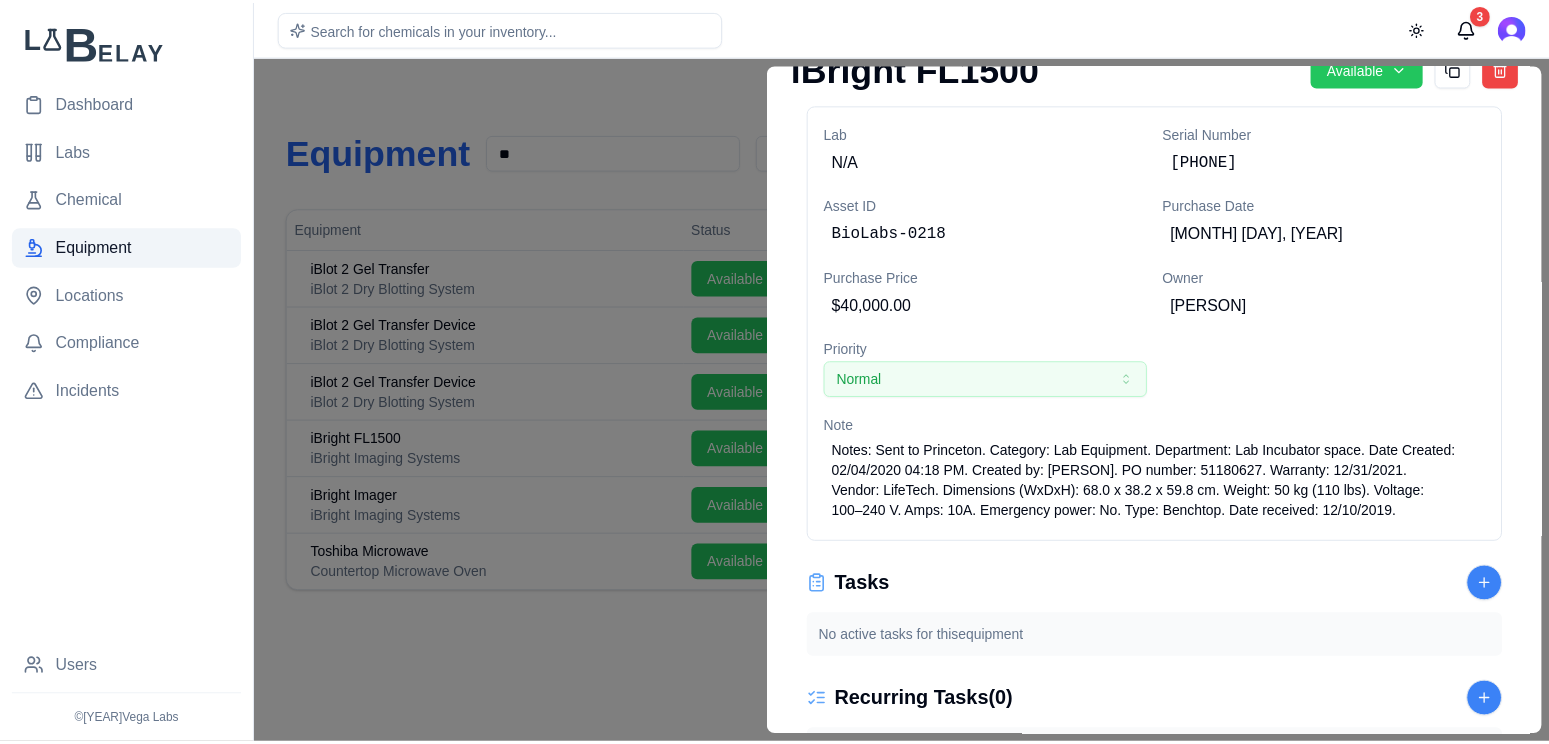 scroll, scrollTop: 0, scrollLeft: 0, axis: both 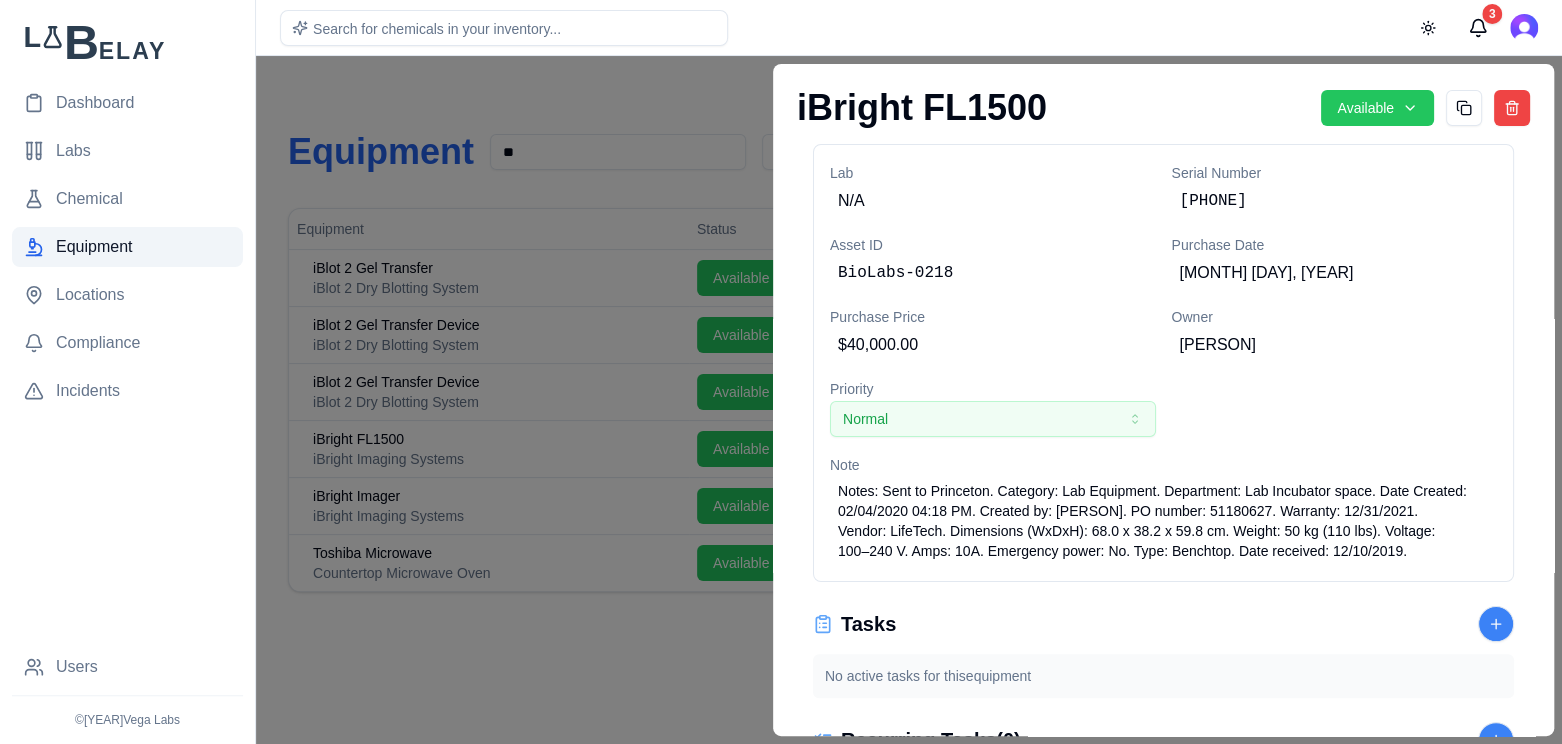 click at bounding box center [781, 400] 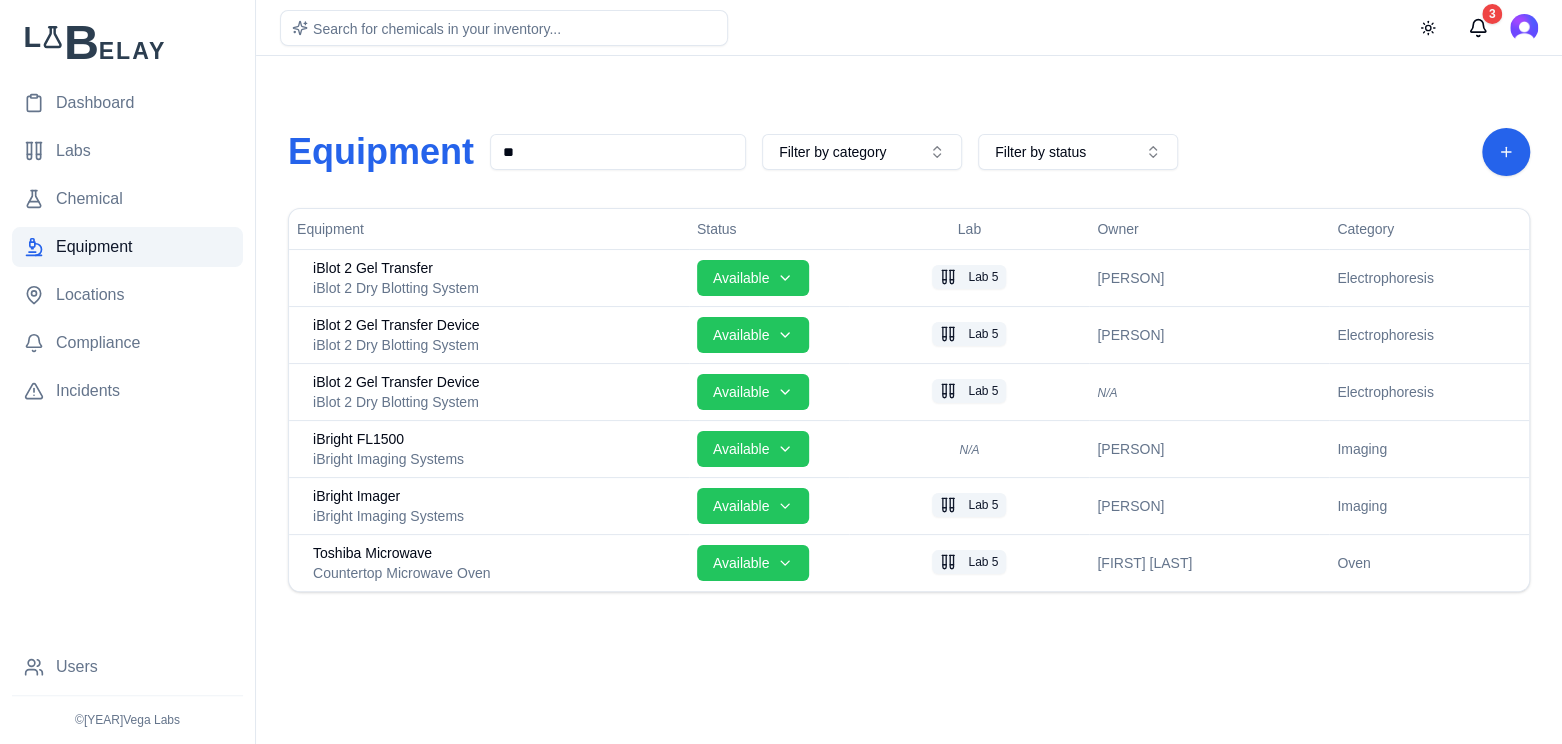 click on "**" at bounding box center (618, 152) 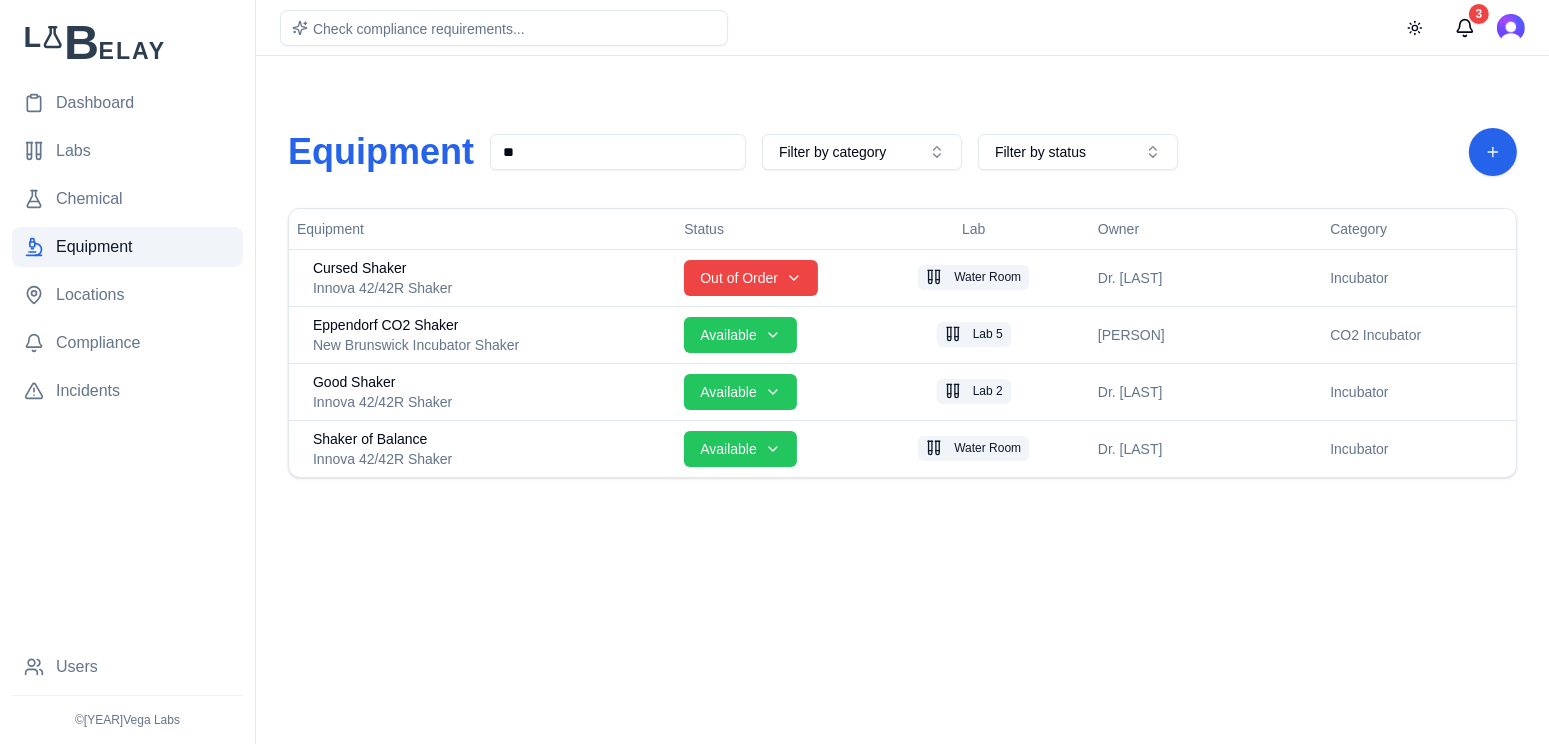 type on "*" 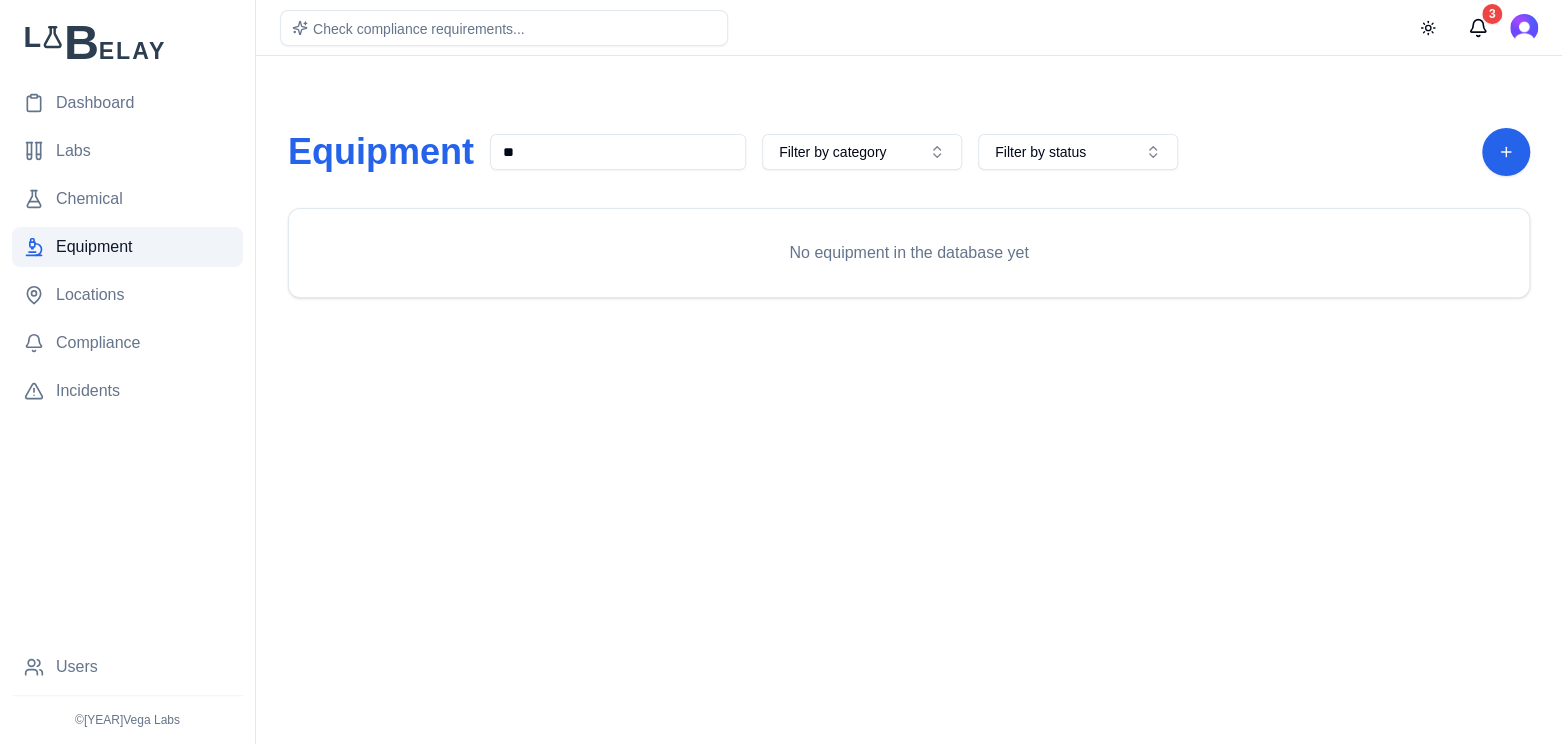 type on "*" 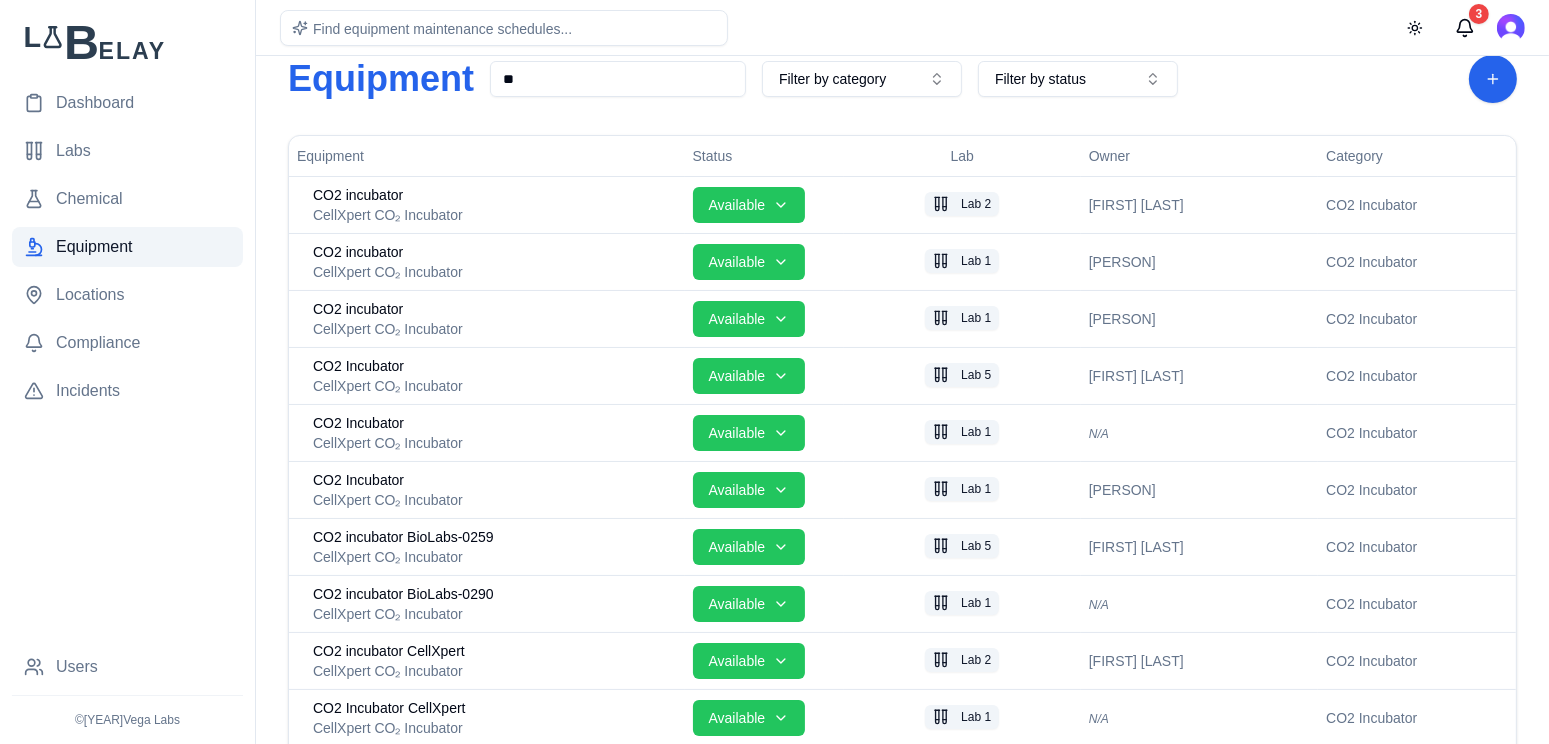 scroll, scrollTop: 0, scrollLeft: 0, axis: both 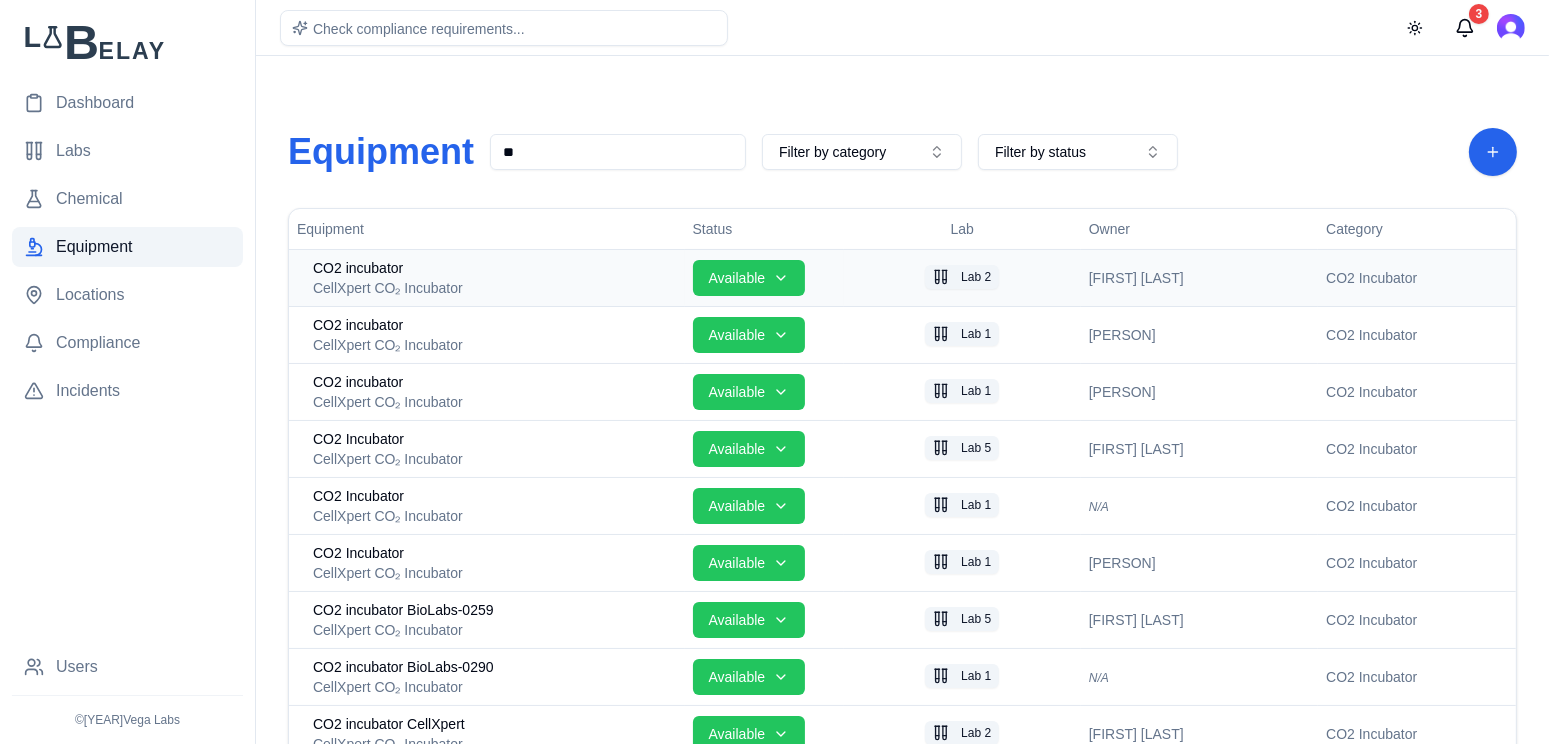 type on "*" 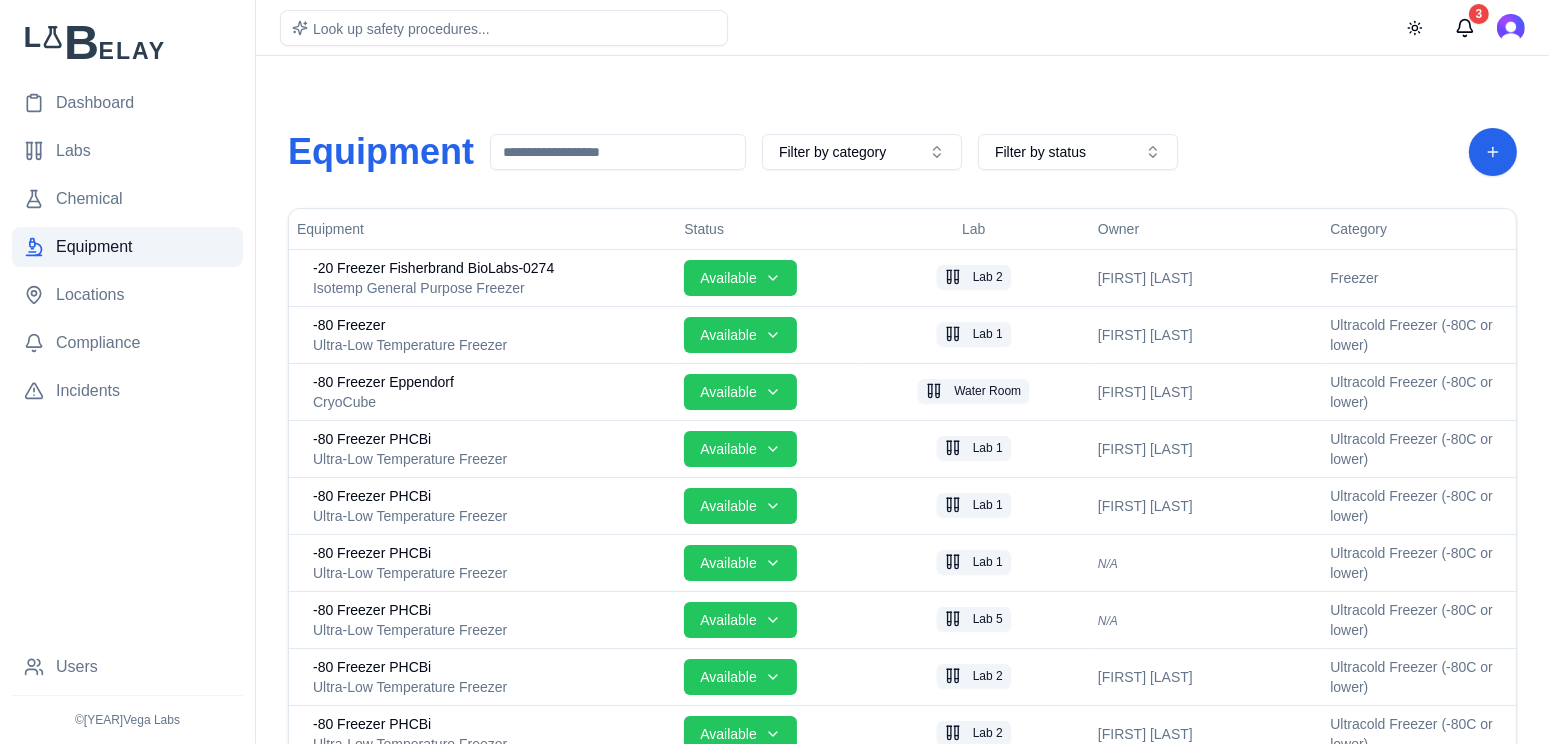 click on "Equipment Filter by category Filter by status Equipment Status Lab Owner Category -20 Freezer Fisherbrand BioLabs-0274 Available Lab 1 [PERSON] Freezer -80 Freezer Ultra-Low Temperature Freezer Available Lab 1 [PERSON] Ultracold Freezer (-80C or lower) -80 Freezer Eppendorf CryoCube Available Water Room [PERSON] Ultracold Freezer (-80C or lower) -80 Freezer PHCBi Ultra-Low Temperature Freezer Available Lab 1 [PERSON] Ultracold Freezer (-80C or lower) -80 Freezer PHCBi Ultra-Low Temperature Freezer Available Lab 1 N/A Ultracold Freezer (-80C or lower) -80 Freezer PHCBi Ultra-Low Temperature Freezer Available Lab 5 N/A Ultracold Freezer (-80C or lower) -80 Freezer PHCBi Ultra-Low Temperature Freezer Available Lab 2 [PERSON] Ultracold Freezer (-80C or lower) -80 Freezer PHCBi Ultra-Low Temperature Freezer Available Lab 2 [PERSON] +4 Refrigerator" at bounding box center [902, 3377] 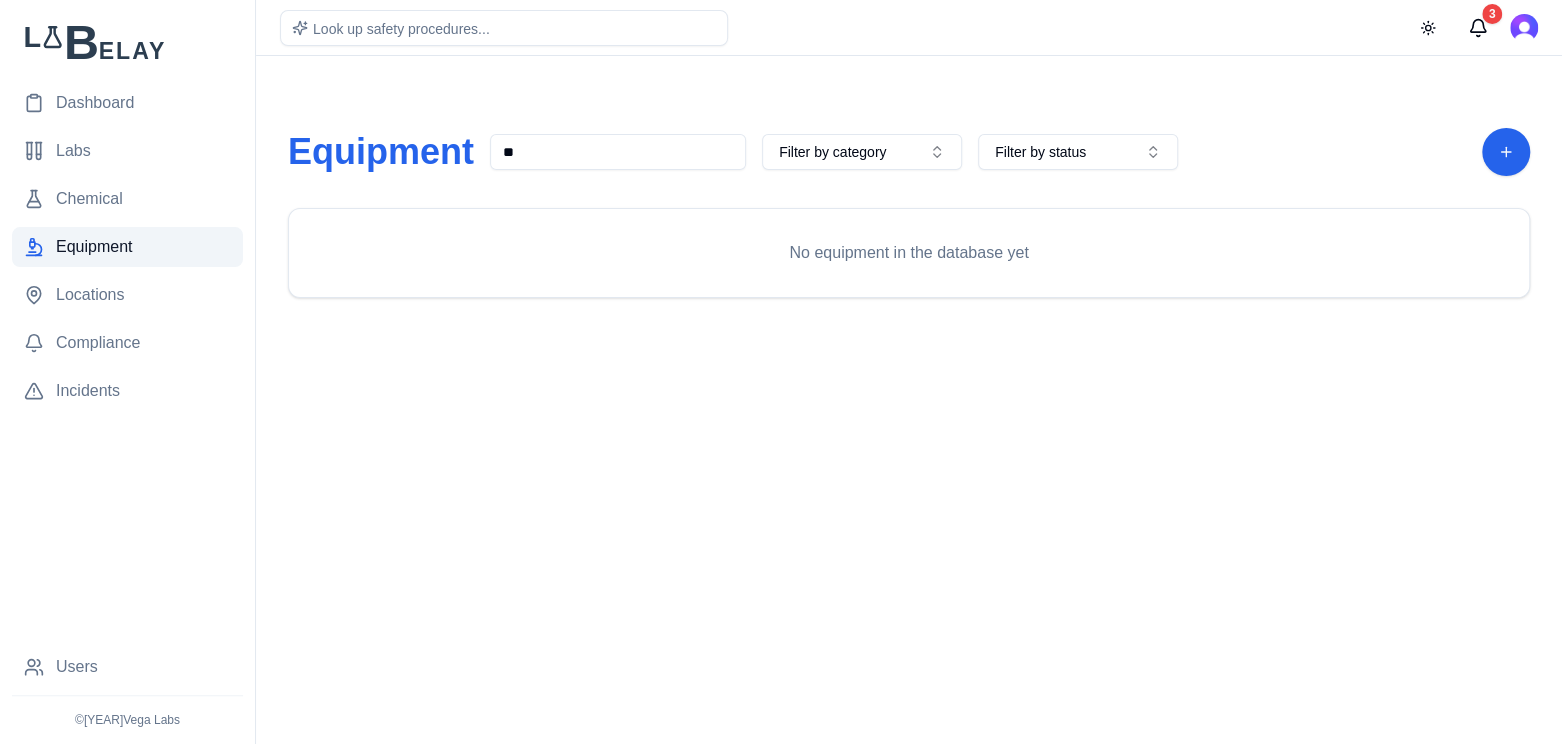 type on "*" 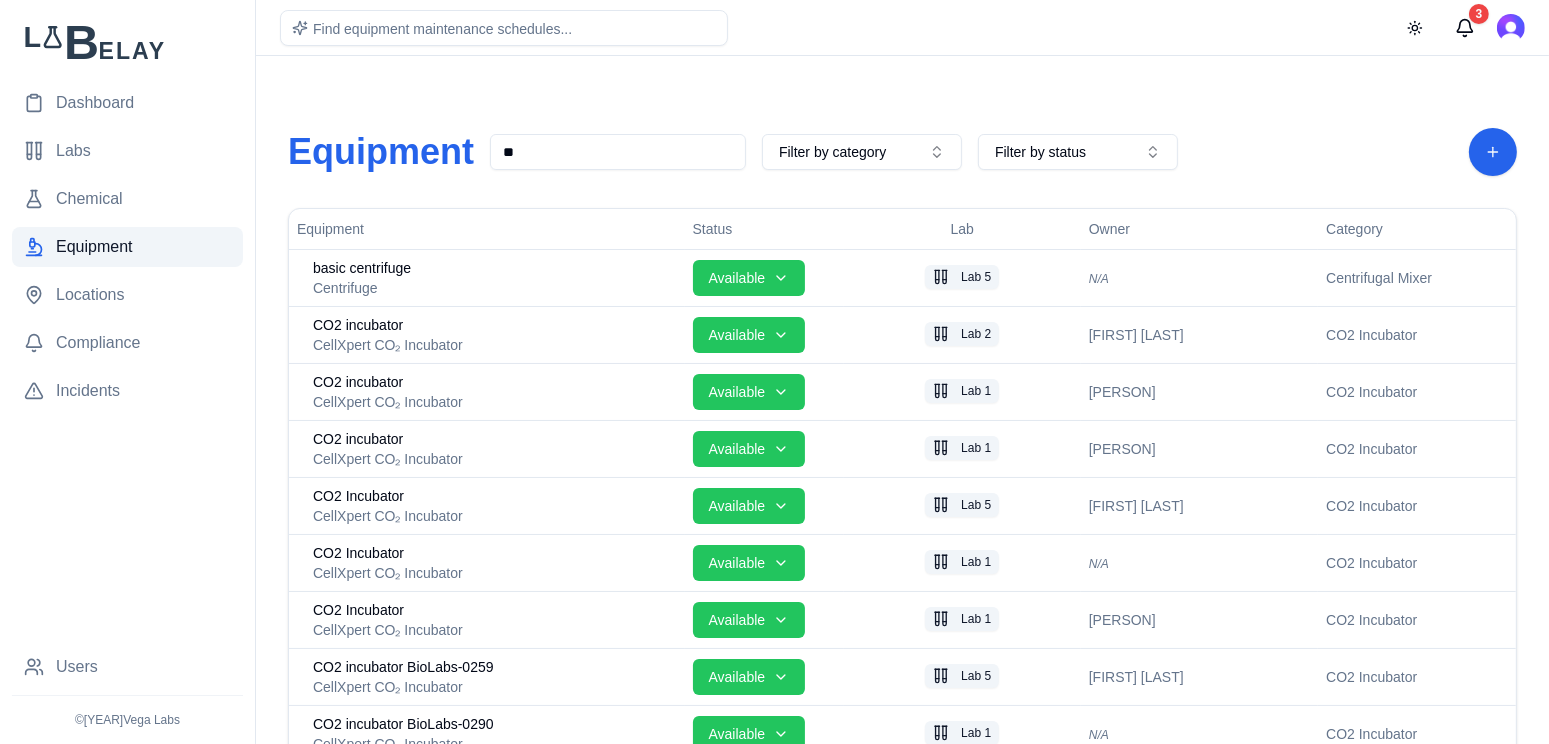 type on "*" 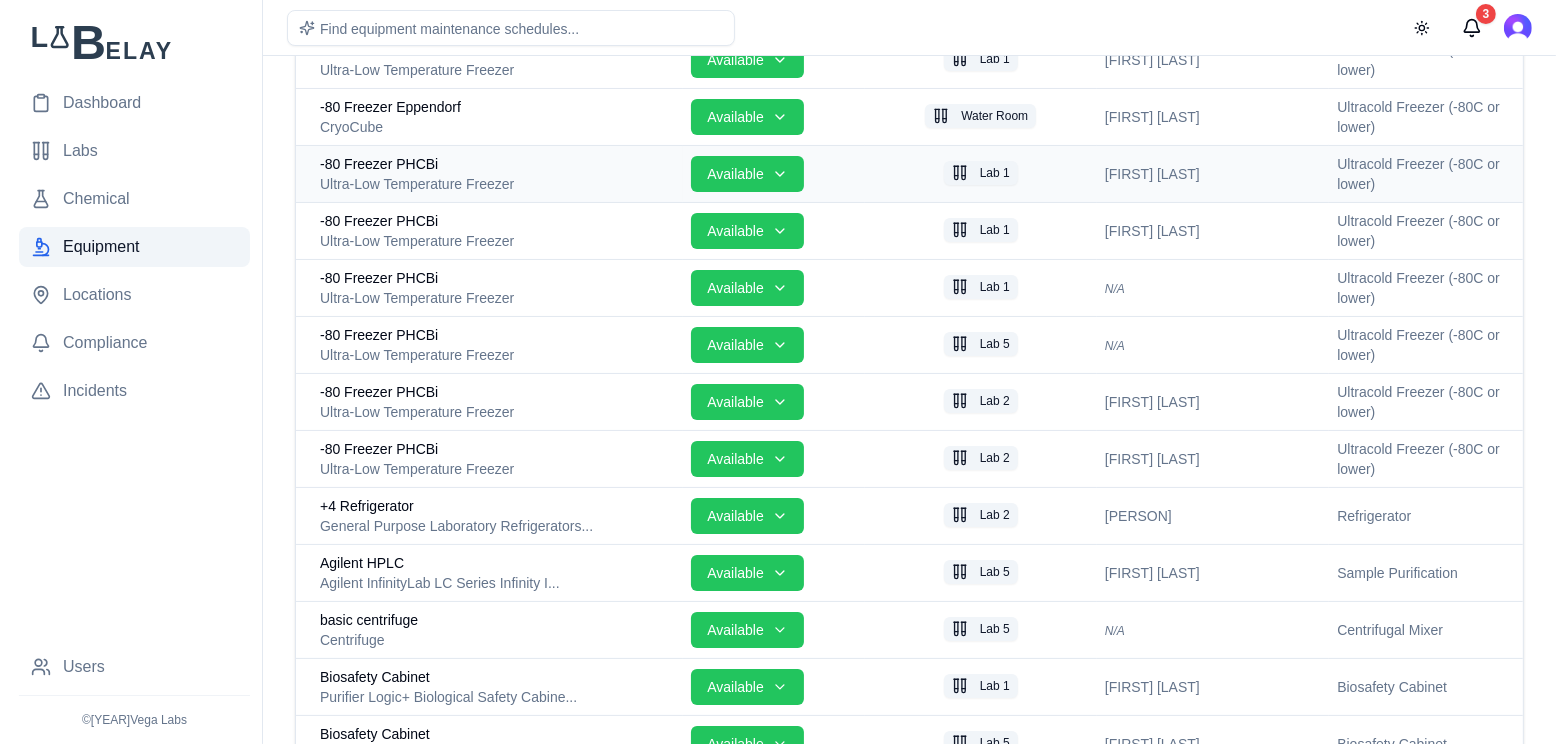 scroll, scrollTop: 0, scrollLeft: 0, axis: both 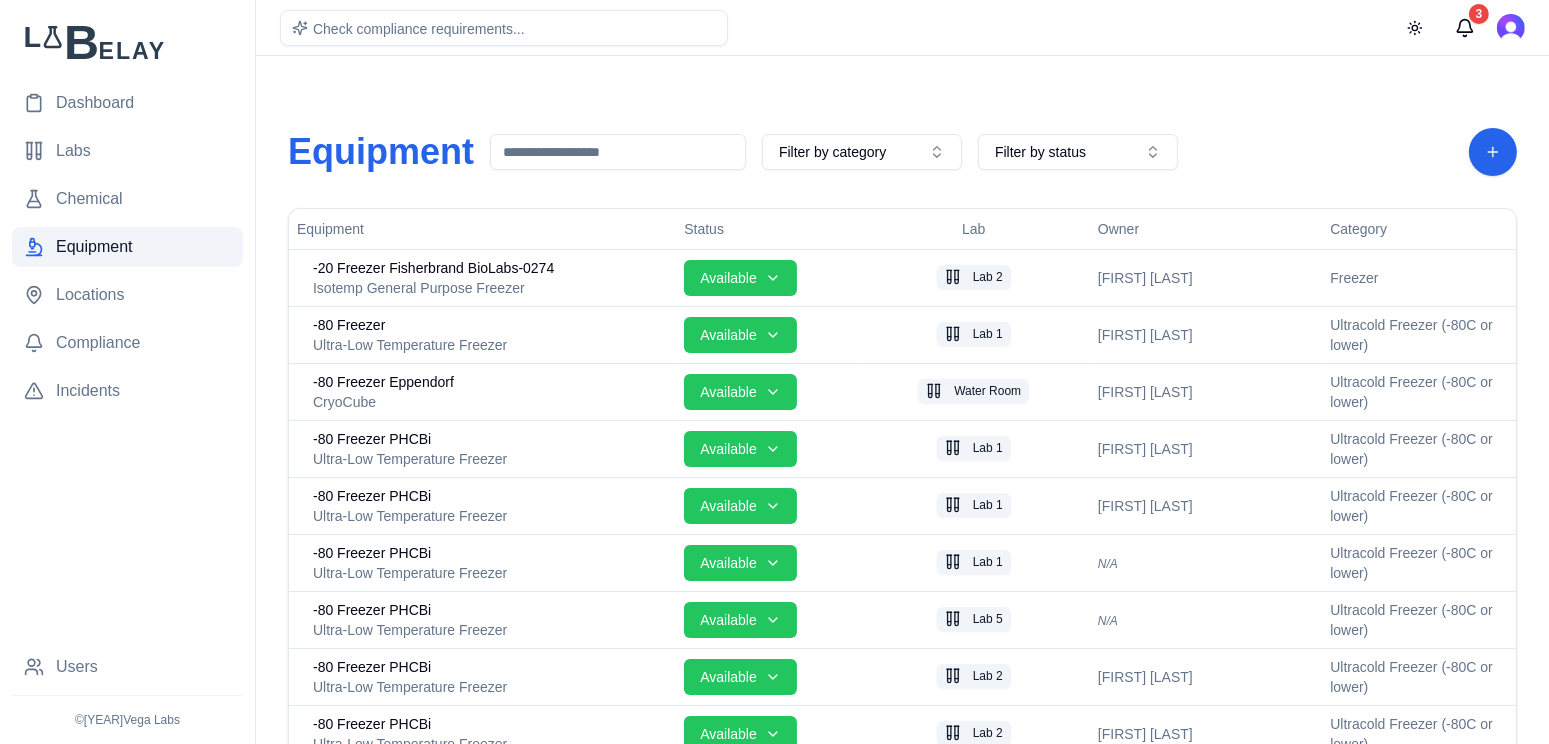 click on "Equipment Filter by category Filter by status Equipment Status Lab Owner Category -20 Freezer Fisherbrand BioLabs-0274 Available Lab 1 [PERSON] Freezer -80 Freezer Ultra-Low Temperature Freezer Available Lab 1 [PERSON] Ultracold Freezer (-80C or lower) -80 Freezer Eppendorf CryoCube Available Water Room [PERSON] Ultracold Freezer (-80C or lower) -80 Freezer PHCBi Ultra-Low Temperature Freezer Available Lab 1 [PERSON] Ultracold Freezer (-80C or lower) -80 Freezer PHCBi Ultra-Low Temperature Freezer Available Lab 1 N/A Ultracold Freezer (-80C or lower) -80 Freezer PHCBi Ultra-Low Temperature Freezer Available Lab 5 N/A Ultracold Freezer (-80C or lower) -80 Freezer PHCBi Ultra-Low Temperature Freezer Available Lab 2 [PERSON] Ultracold Freezer (-80C or lower) -80 Freezer PHCBi Ultra-Low Temperature Freezer Available Lab 2 [PERSON] +4 Refrigerator" at bounding box center (902, 3377) 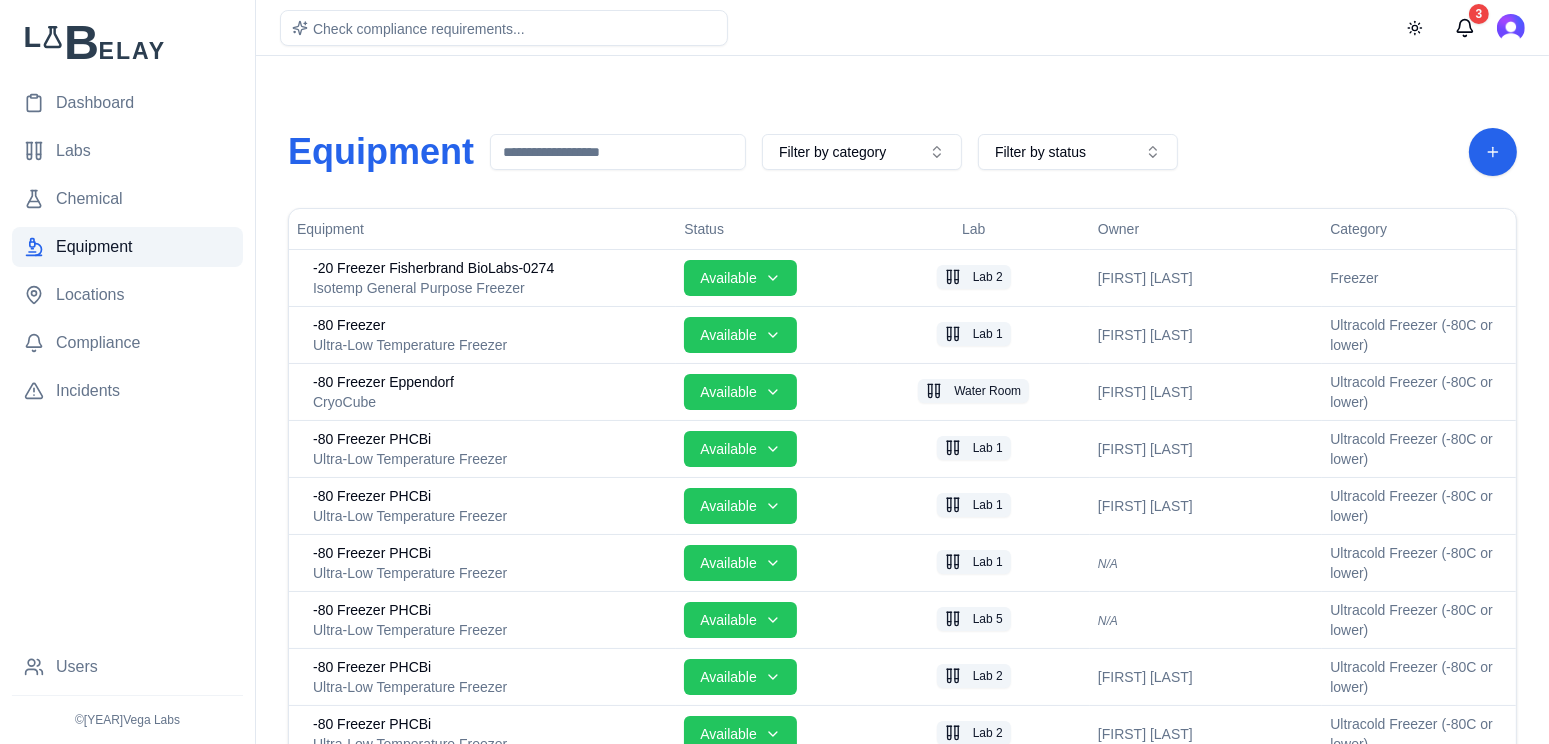 click at bounding box center (618, 152) 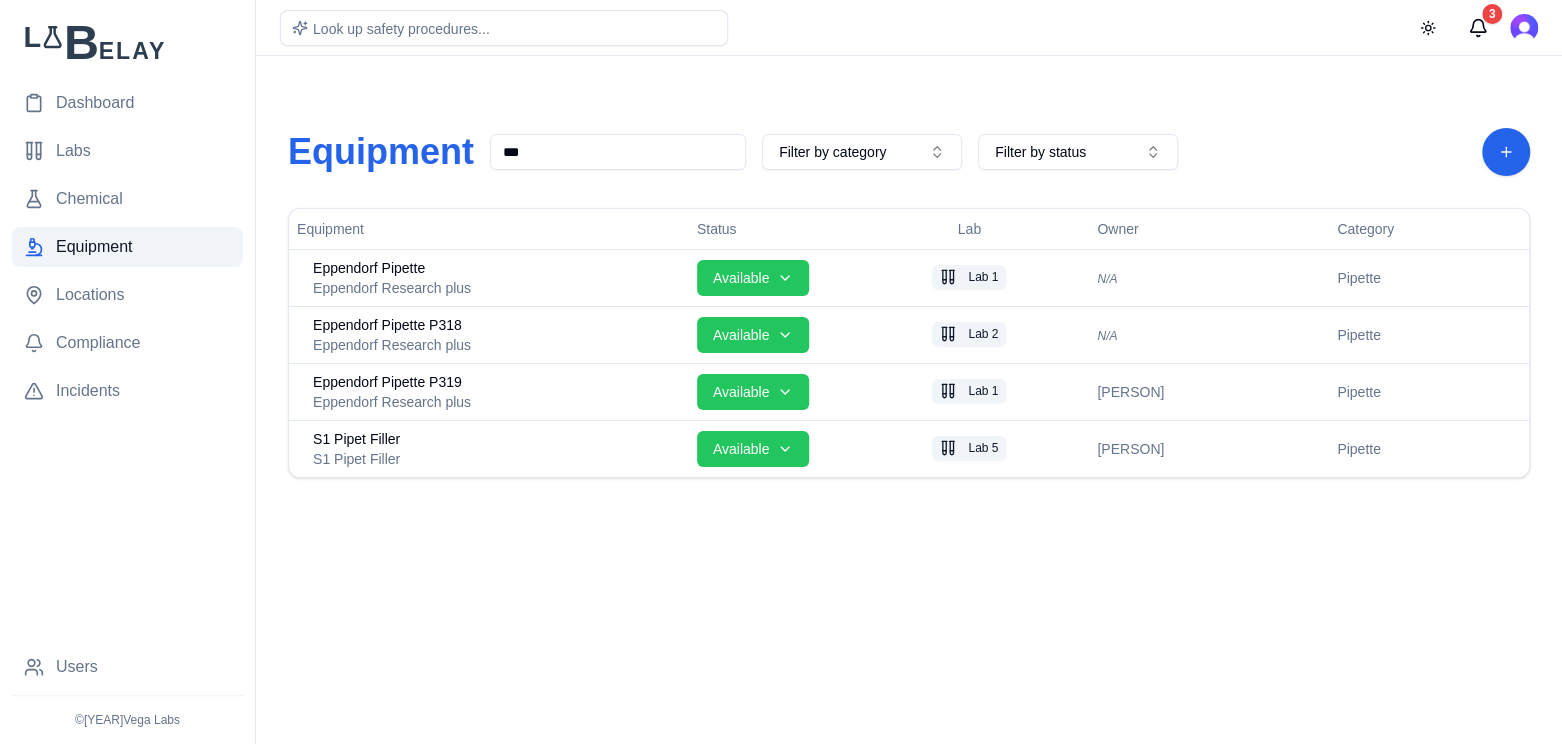 type on "***" 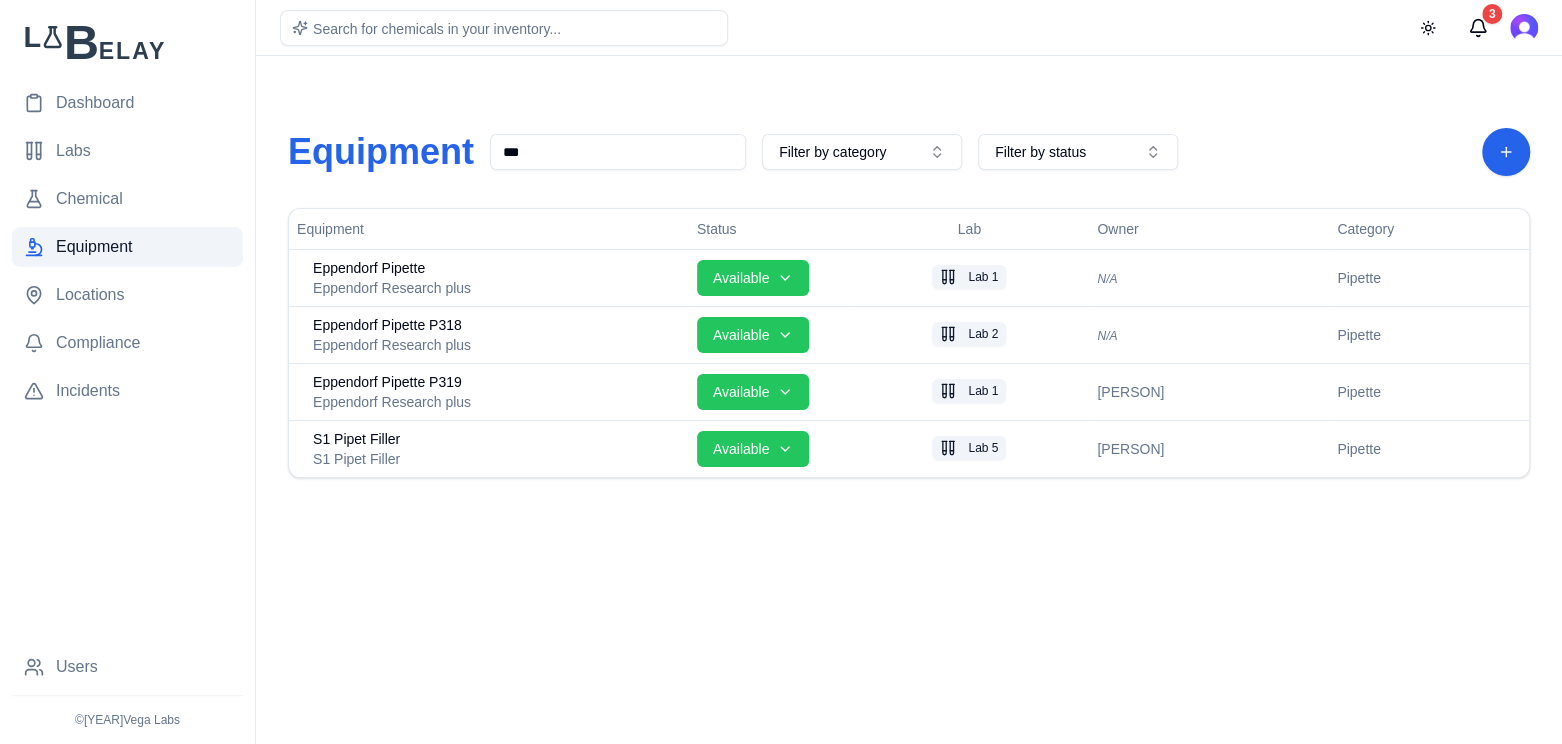 click on "Dashboard Labs Chemical Equipment Locations Compliance Incidents Users ©  [YEAR]  Vega Labs Search for chemicals in your inventory... Toggle theme 3 Equipment *** Filter by category Filter by status Equipment Status Lab Owner Category Eppendorf Pipette Eppendorf Research plus Available Lab 1 N/A Pipette Eppendorf Pipette P318 Eppendorf Research plus Available Lab 2 N/A Pipette Eppendorf Pipette P319 Eppendorf Research plus Available Lab 1 [FIRST] [LAST] Pipette S1 Pipet Filler S1 Pipet Filler Available Lab 5 [FIRST] [LAST] Pipette" at bounding box center (781, 372) 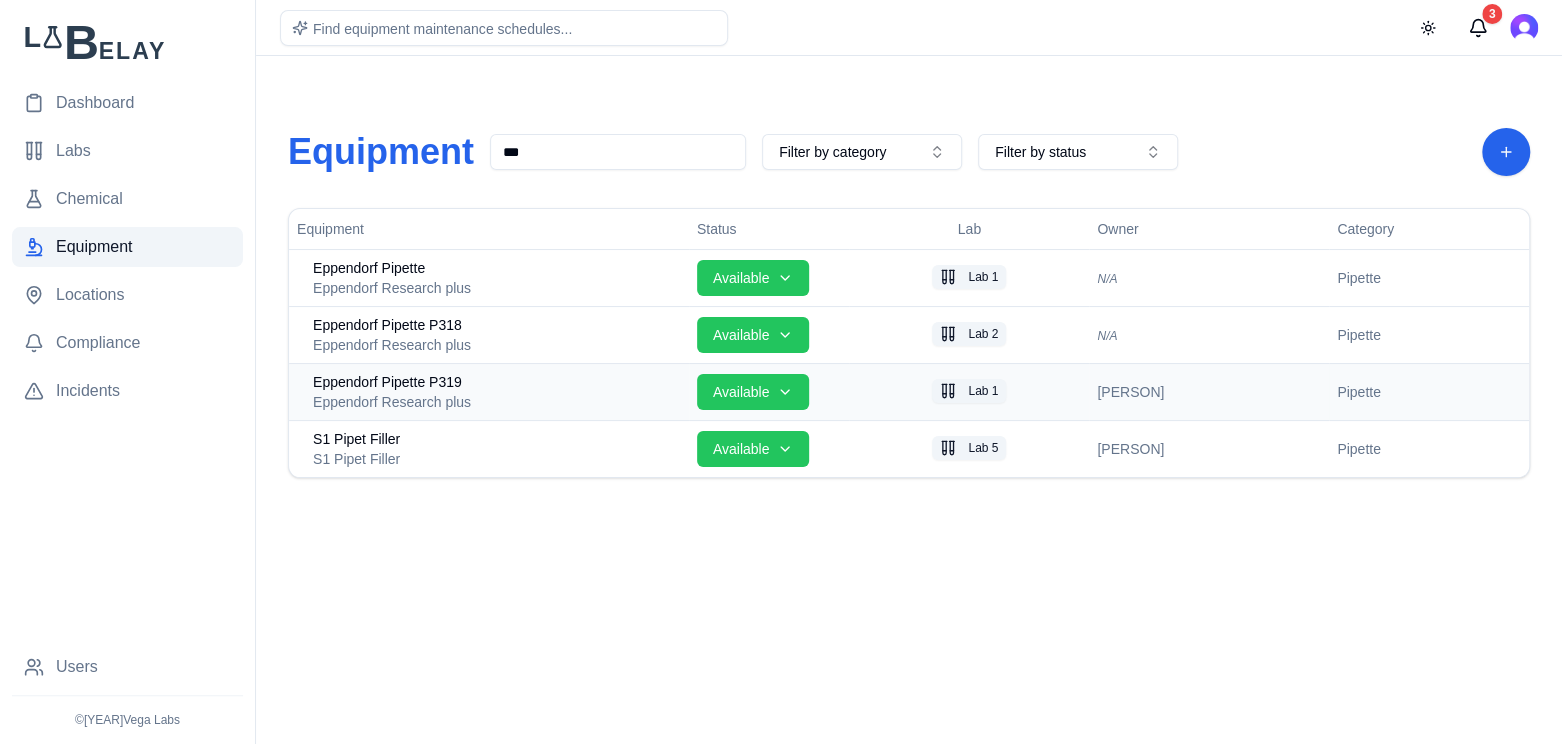 click on "Eppendorf Research plus" at bounding box center [497, 402] 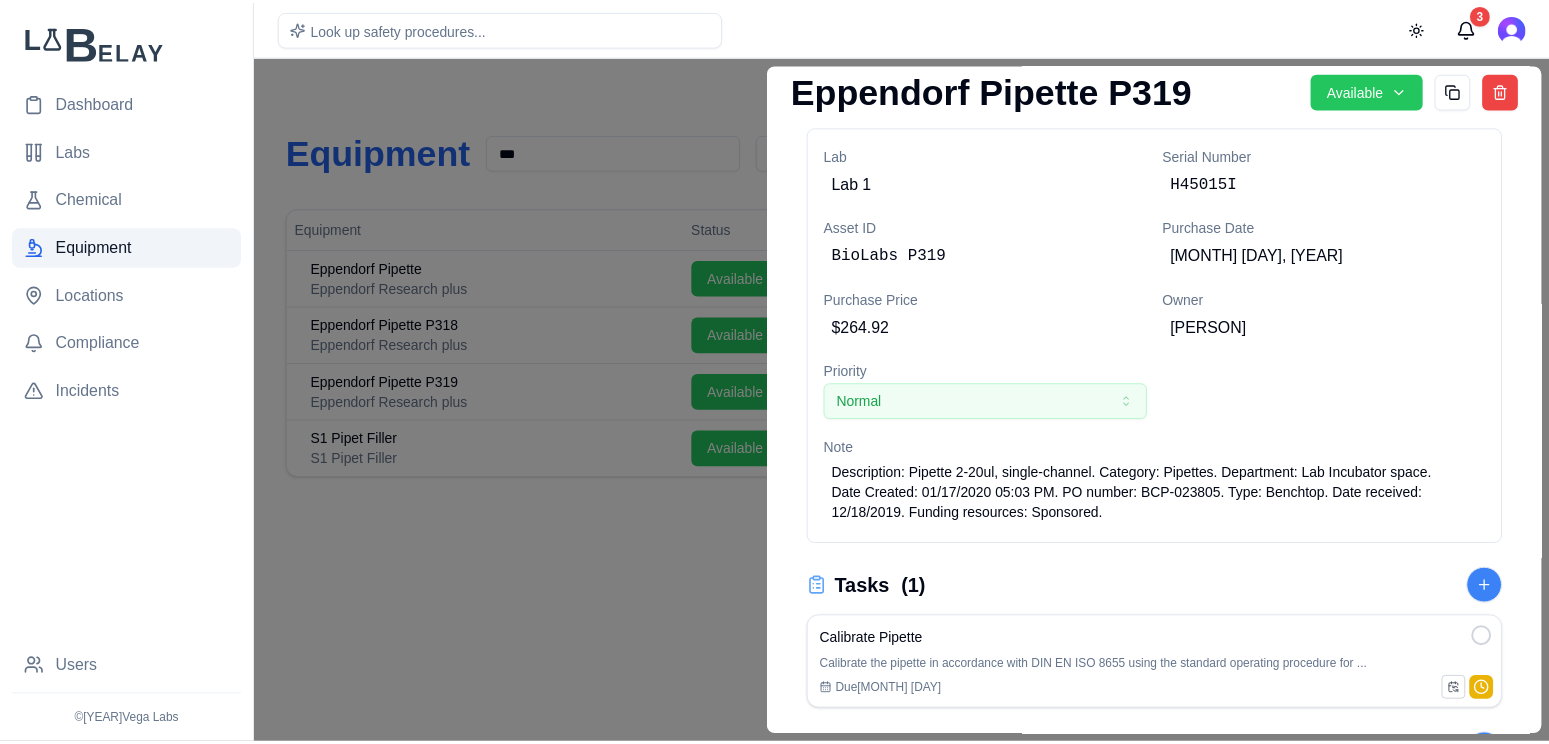 scroll, scrollTop: 0, scrollLeft: 0, axis: both 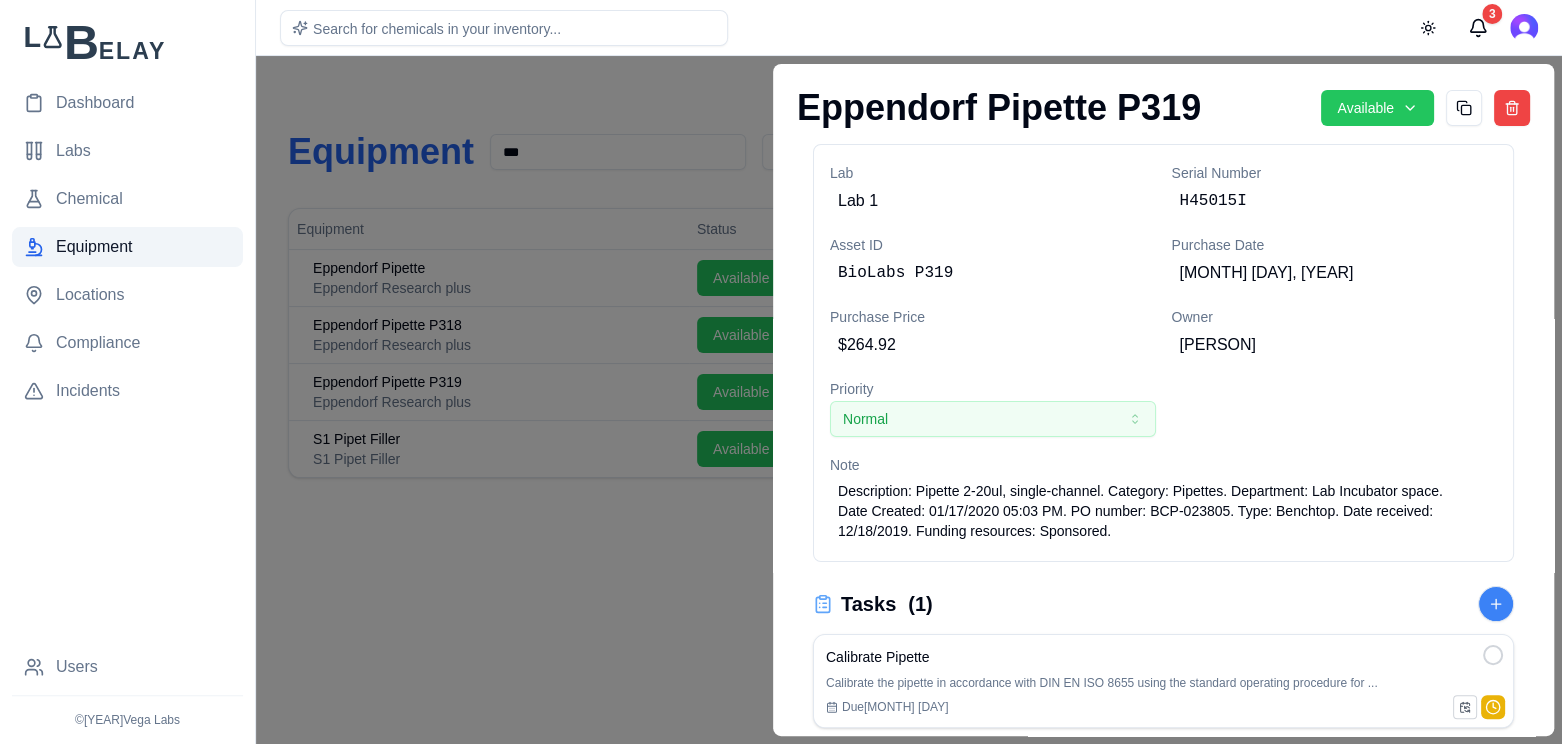 click at bounding box center (781, 400) 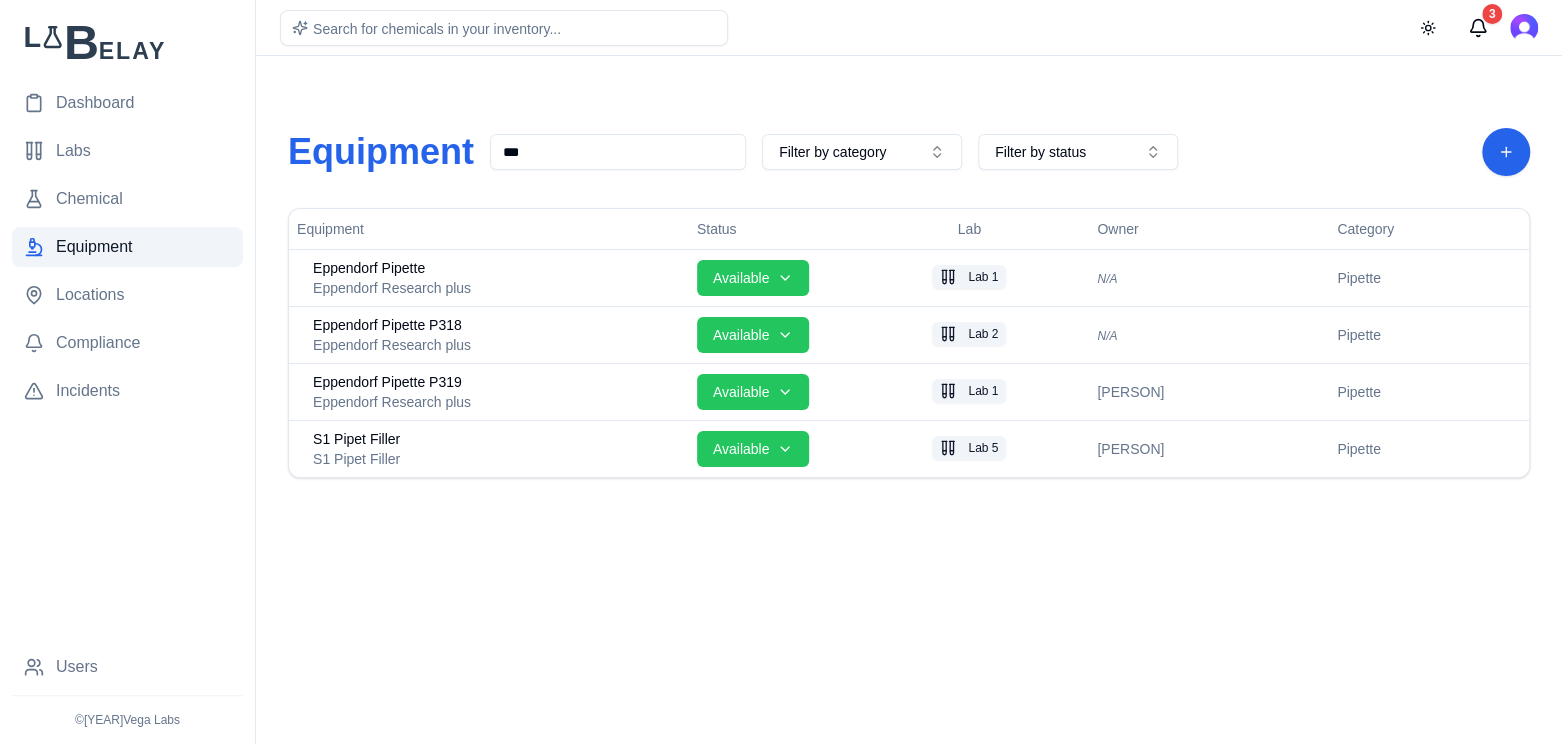 click on "Dashboard Labs Chemical Equipment Locations Compliance Incidents Users ©  [YEAR]  Vega Labs Search for chemicals in your inventory... Toggle theme 3 Equipment *** Filter by category Filter by status Equipment Status Lab Owner Category Eppendorf Pipette Eppendorf Research plus Available Lab 1 N/A Pipette Eppendorf Pipette P318 Eppendorf Research plus Available Lab 2 N/A Pipette Eppendorf Pipette P319 Eppendorf Research plus Available Lab 1 [FIRST] [LAST] Pipette S1 Pipet Filler S1 Pipet Filler Available Lab 5 [FIRST] [LAST] Pipette" at bounding box center (781, 372) 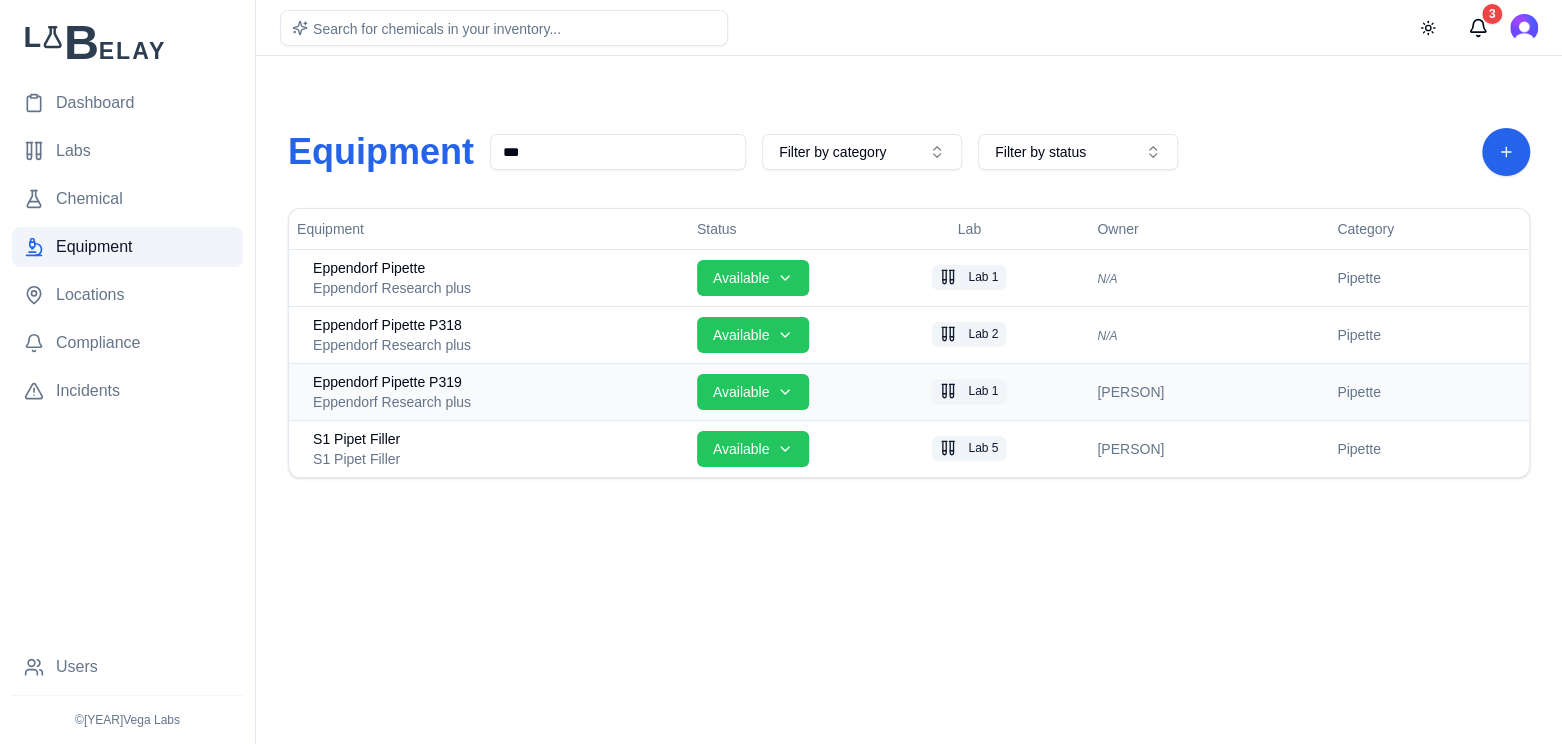 click on "Eppendorf Pipette P319" at bounding box center (497, 382) 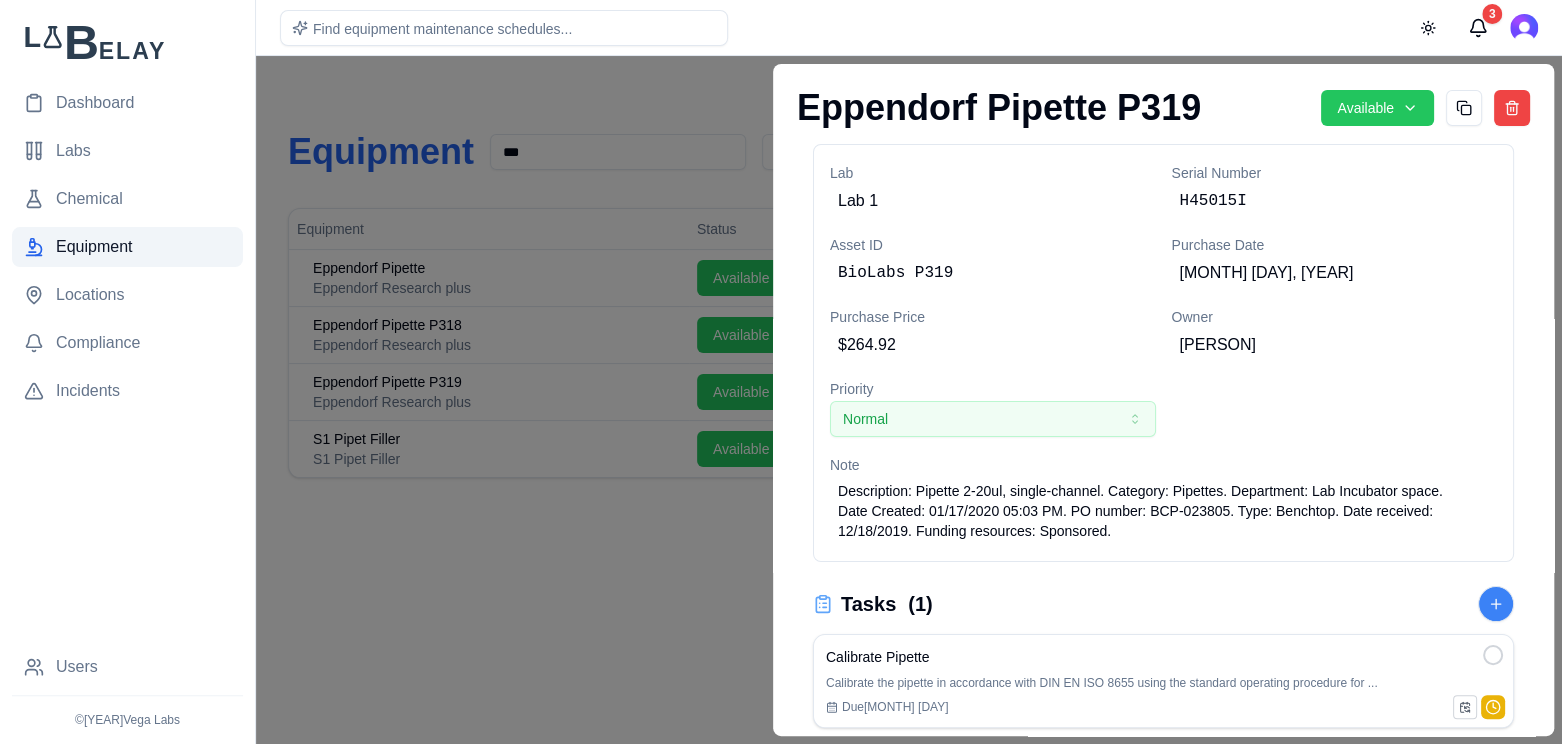 click at bounding box center [781, 400] 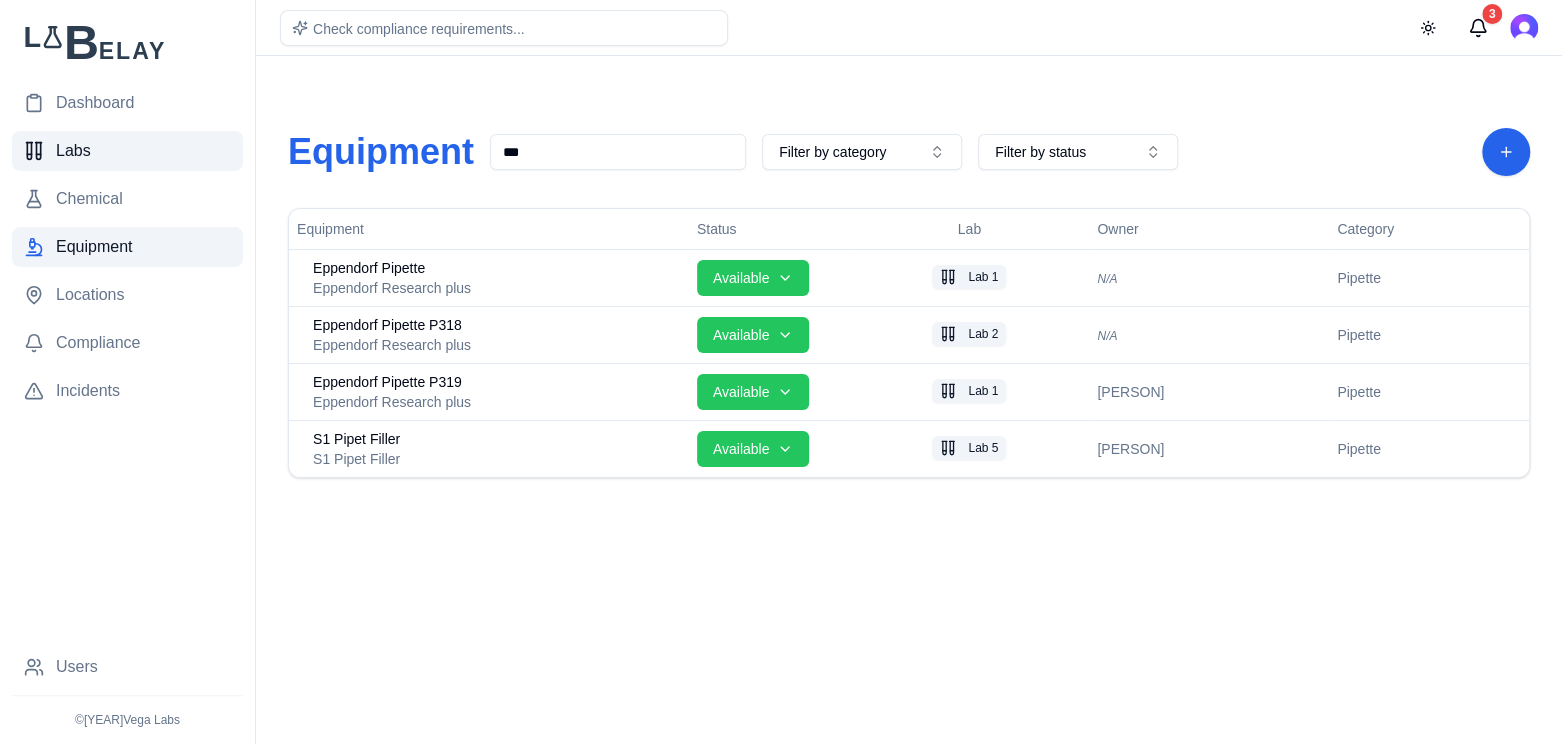 click on "Labs" at bounding box center (127, 151) 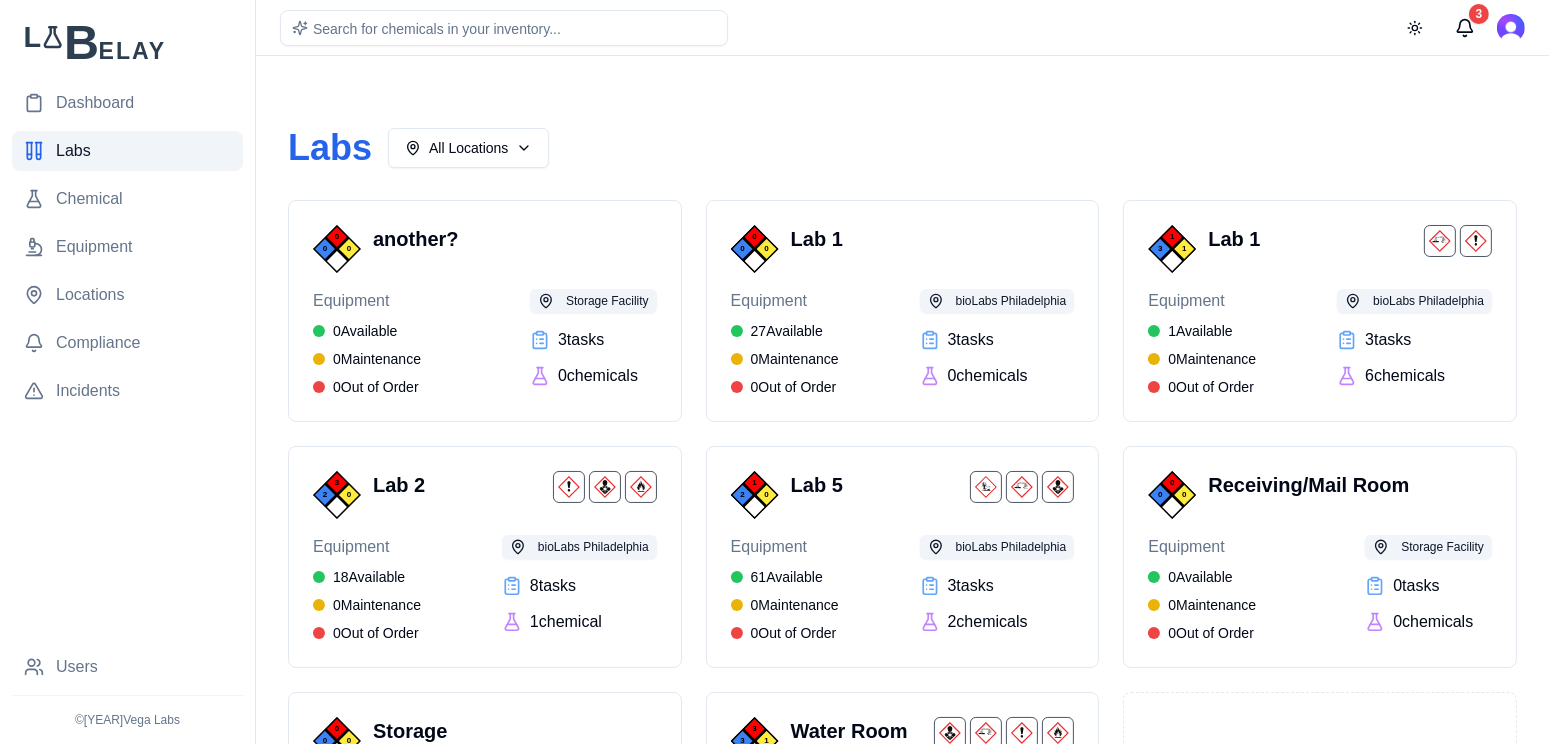 click on "Labs All Locations 0 0 0 another? Equipment 0 Available 0 Maintenance 0 Out of Order Storage Facility 3 tasks 0 chemicals 0 0 0 Lab 1 Equipment 27 Available 0 Maintenance 0 Out of Order bioLabs Philadelphia 3 tasks 6 chemicals 3 2 0 Lab 1 Equipment 1 Available 0 Maintenance 0 Out of Order bioLabs Philadelphia 3 tasks 2 chemicals 0 0 0 Lab 2 Equipment 18 Available 0 Maintenance 0 Out of Order bioLabs Philadelphia 8 tasks 1 chemical 1 2 0 Lab 5 Equipment 61 Available 0 Maintenance 0 Out of Order bioLabs Philadelphia 3 tasks 2 chemicals 0 0 0 Receiving/Mail Room Equipment 0 Available 0 Maintenance 0 Out of Order Storage Facility 0 tasks 0 chemicals 0 0 0 Storage Equipment 0 Available 0 Maintenance 0 Out of Order Storage Facility 3 tasks 0 chemicals 3 3 1 Water Room Equipment 4 Available 0 Maintenance 1 Out of Order bioLabs Philadelphia 5 tasks 3 chemicals Add Lab Create a new lab" at bounding box center [902, 521] 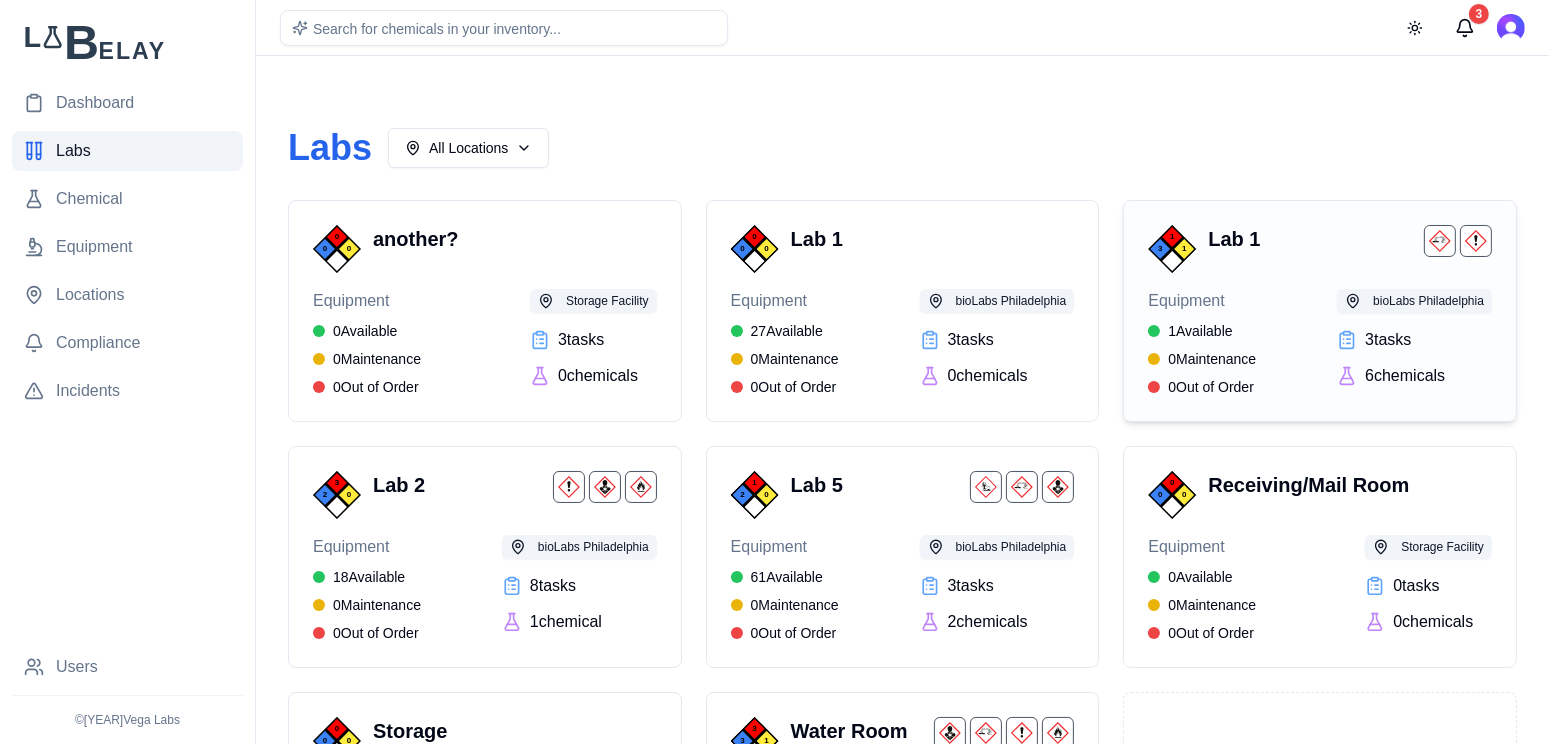 click on "1 3 1 Lab 1 Equipment 1  Available 0  Maintenance 0  Out of Order bioLabs Philadelphia 3  task s 6  chemical s" at bounding box center (1320, 311) 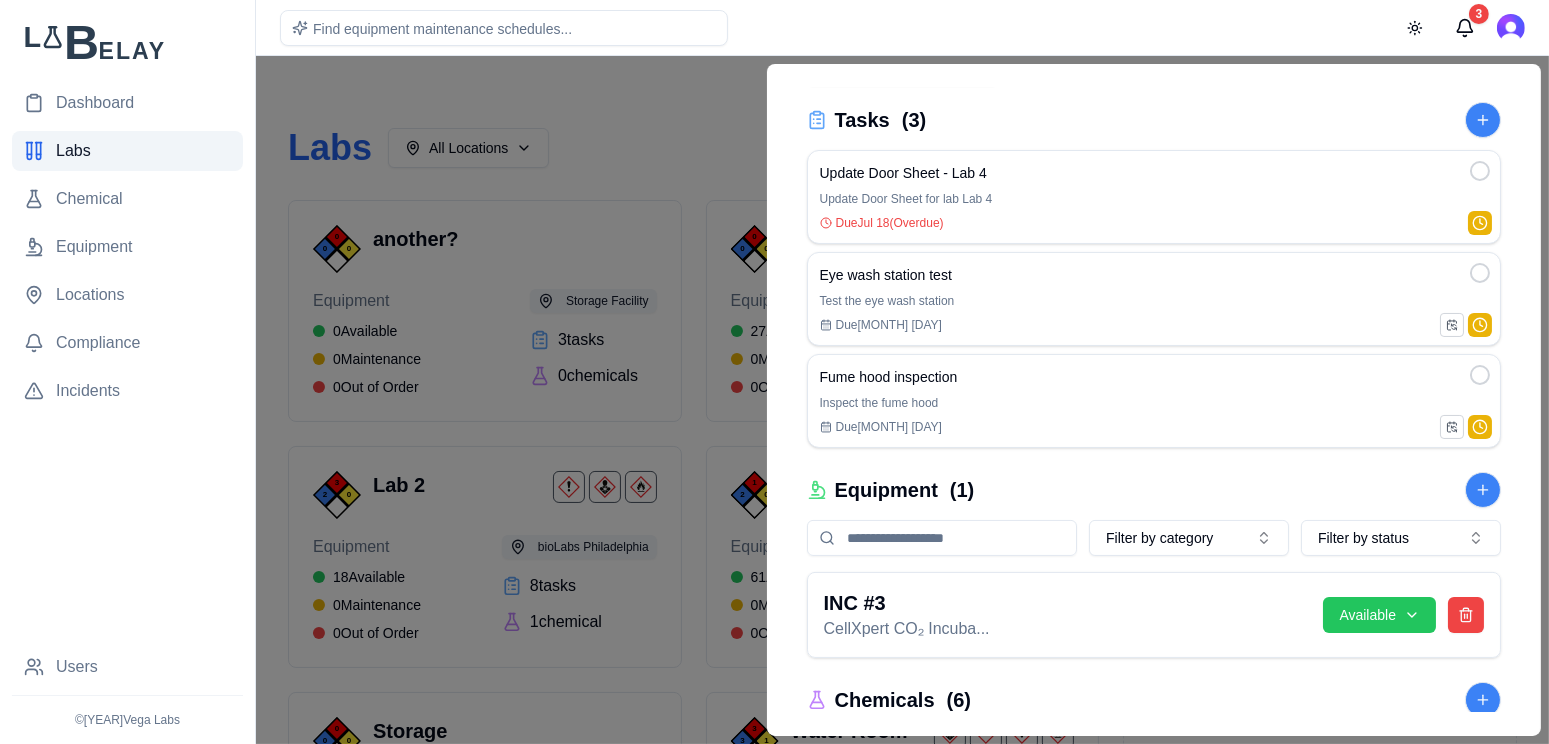 scroll, scrollTop: 0, scrollLeft: 0, axis: both 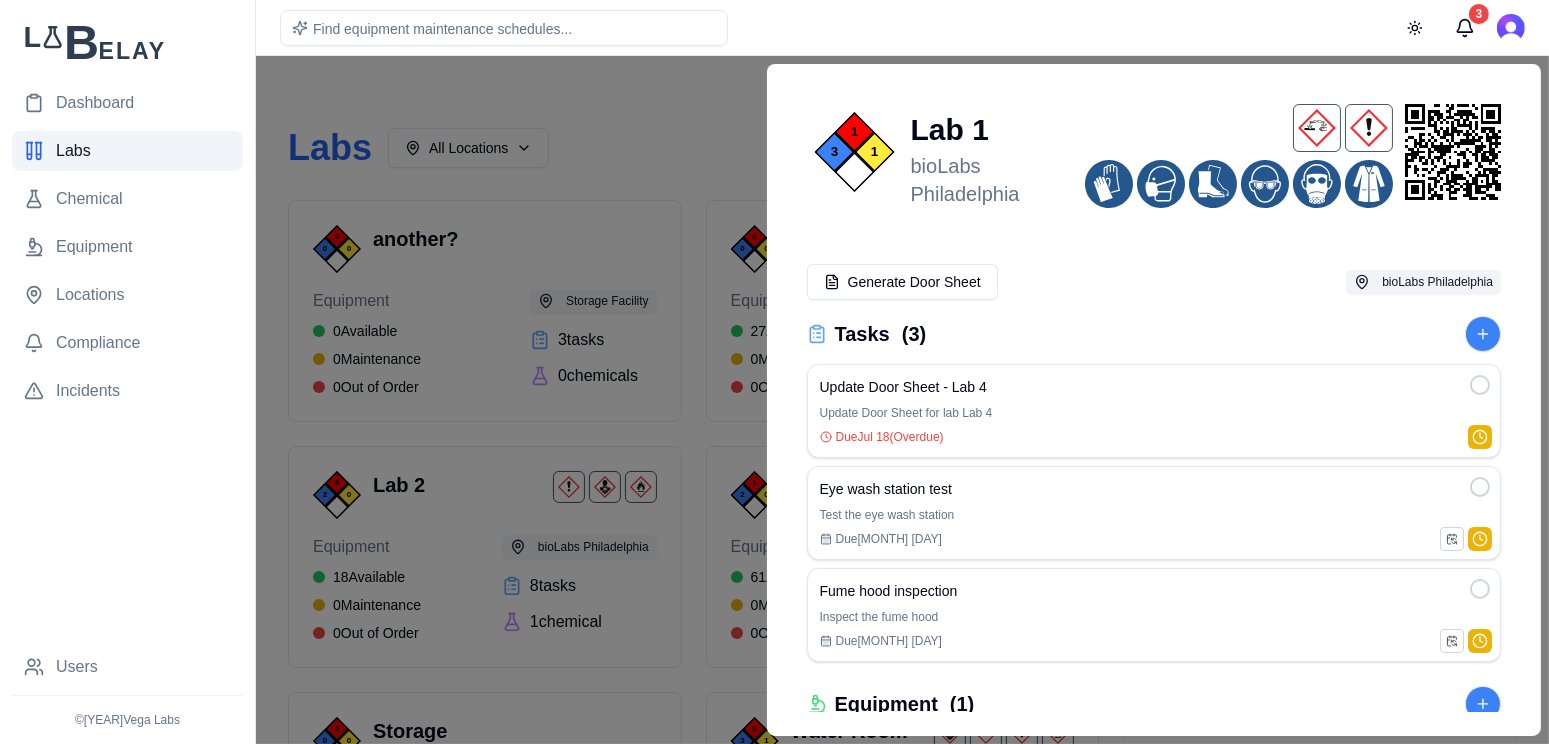 click at bounding box center (774, 400) 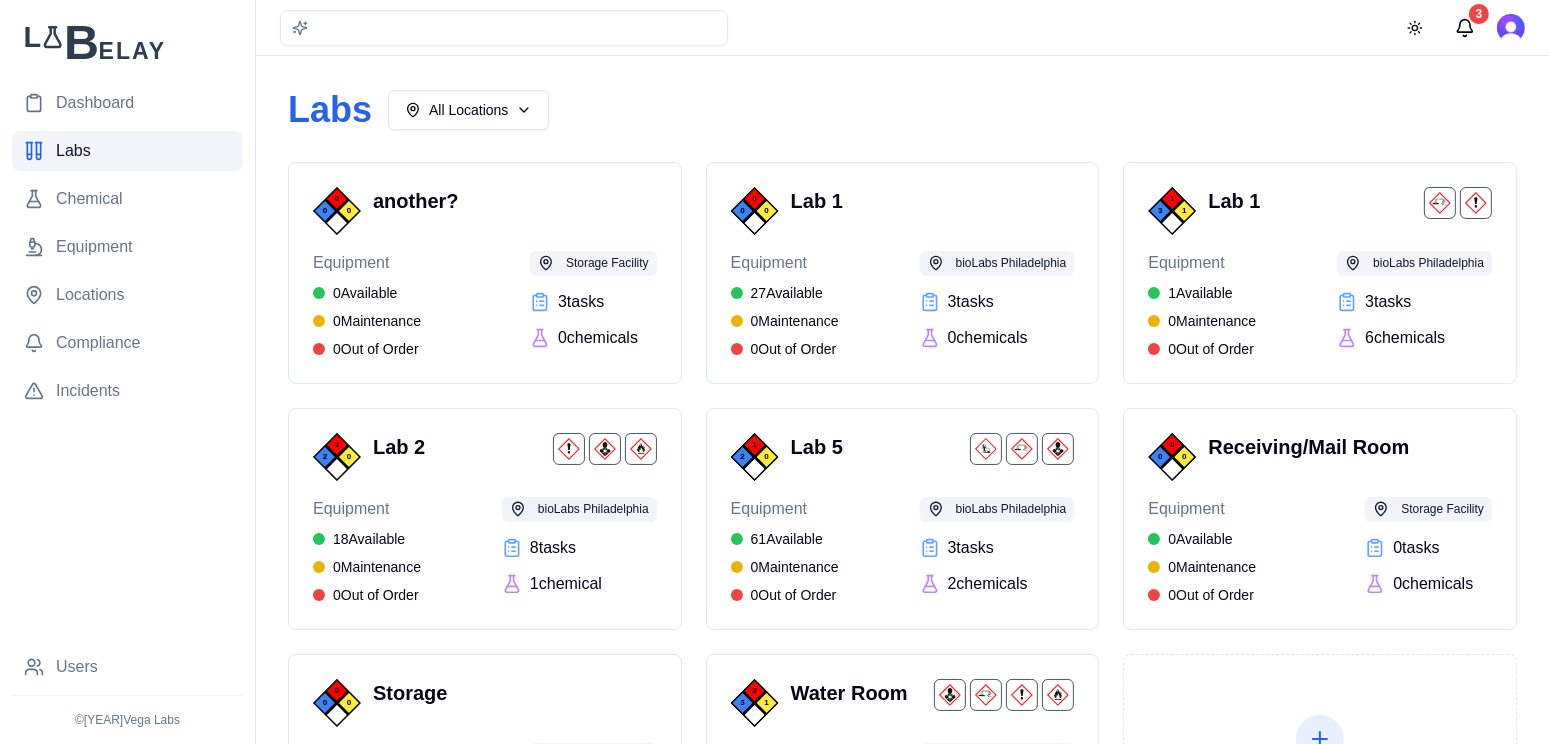 scroll, scrollTop: 37, scrollLeft: 0, axis: vertical 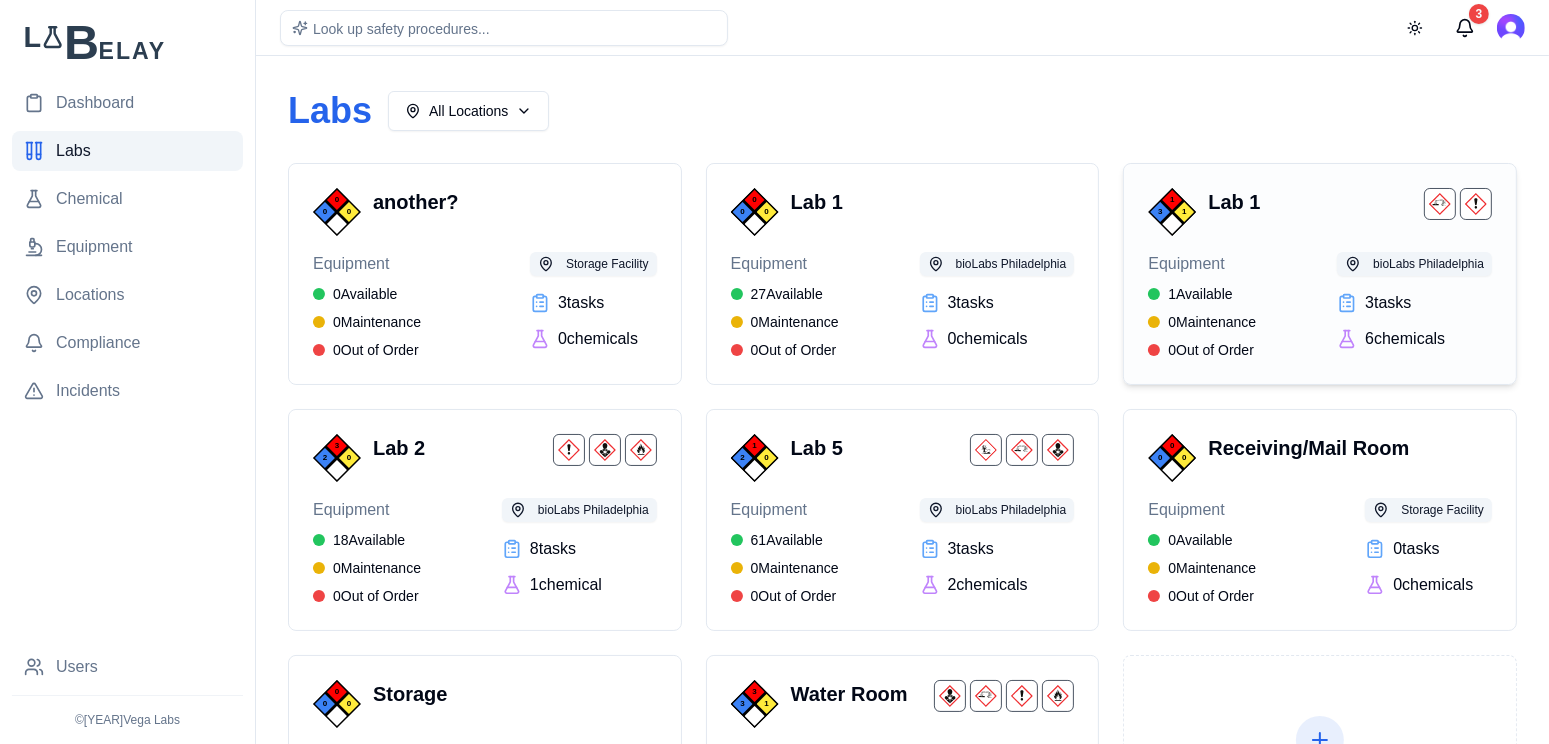 click on "Equipment" at bounding box center [1202, 264] 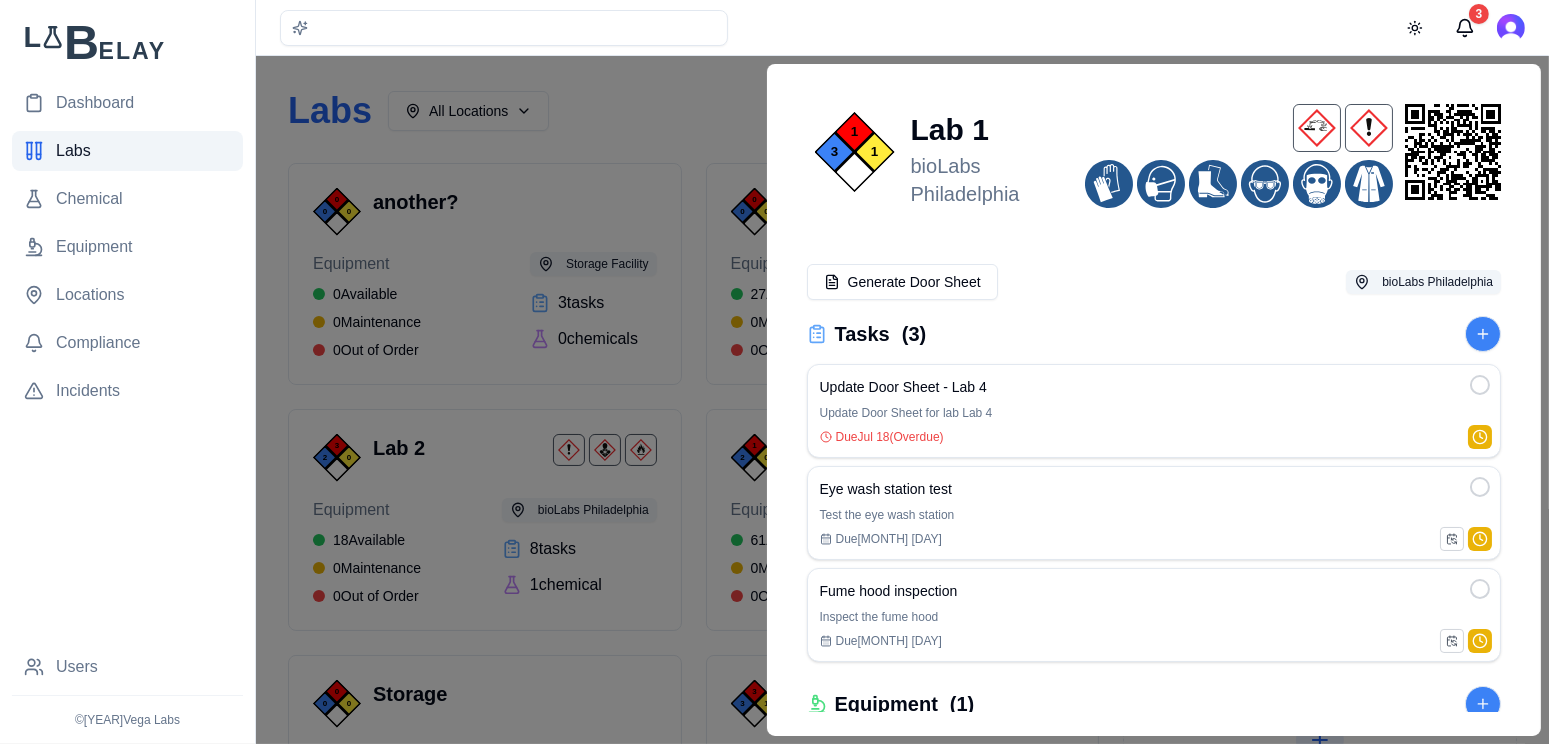 scroll, scrollTop: 0, scrollLeft: 0, axis: both 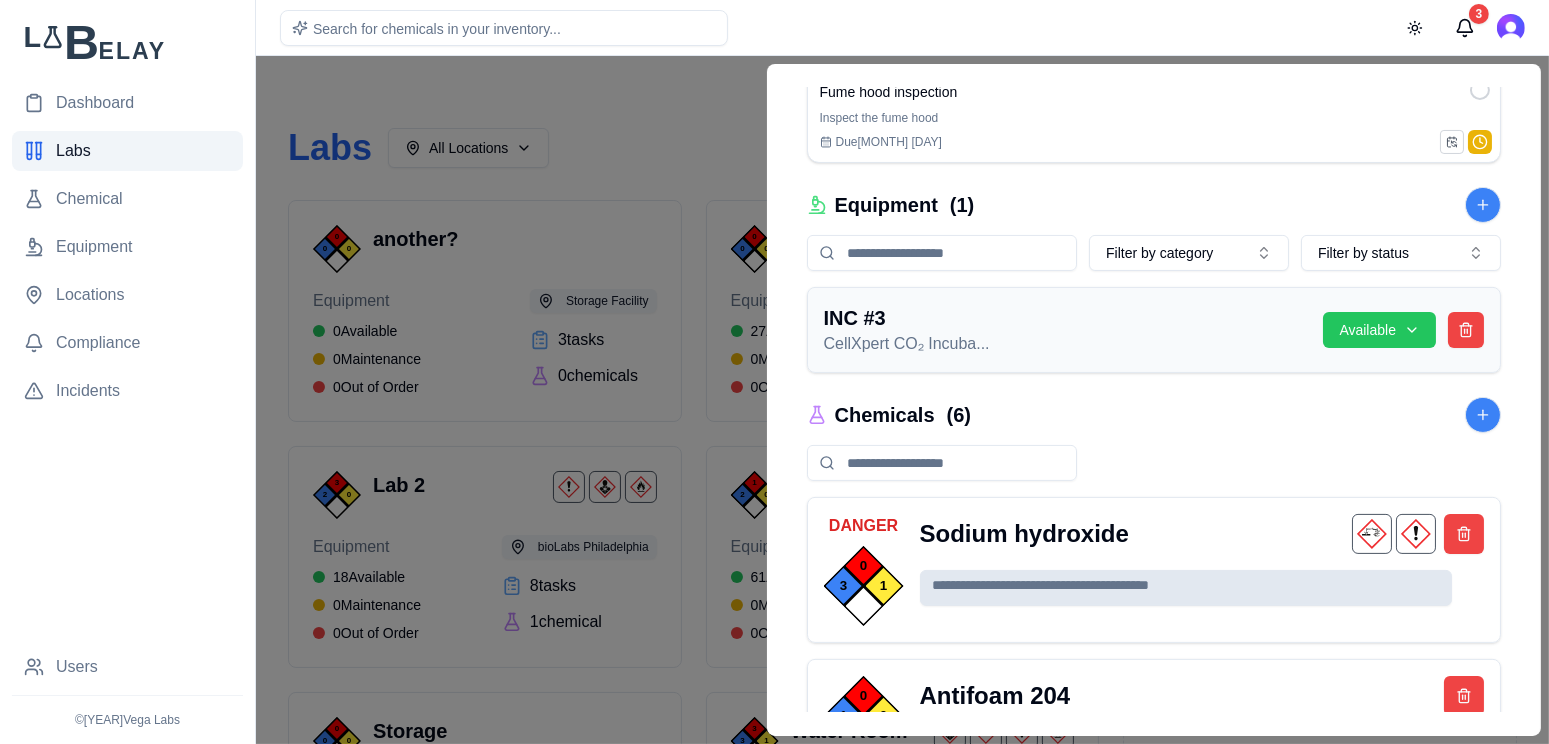 click on "INC #3" at bounding box center (1066, 318) 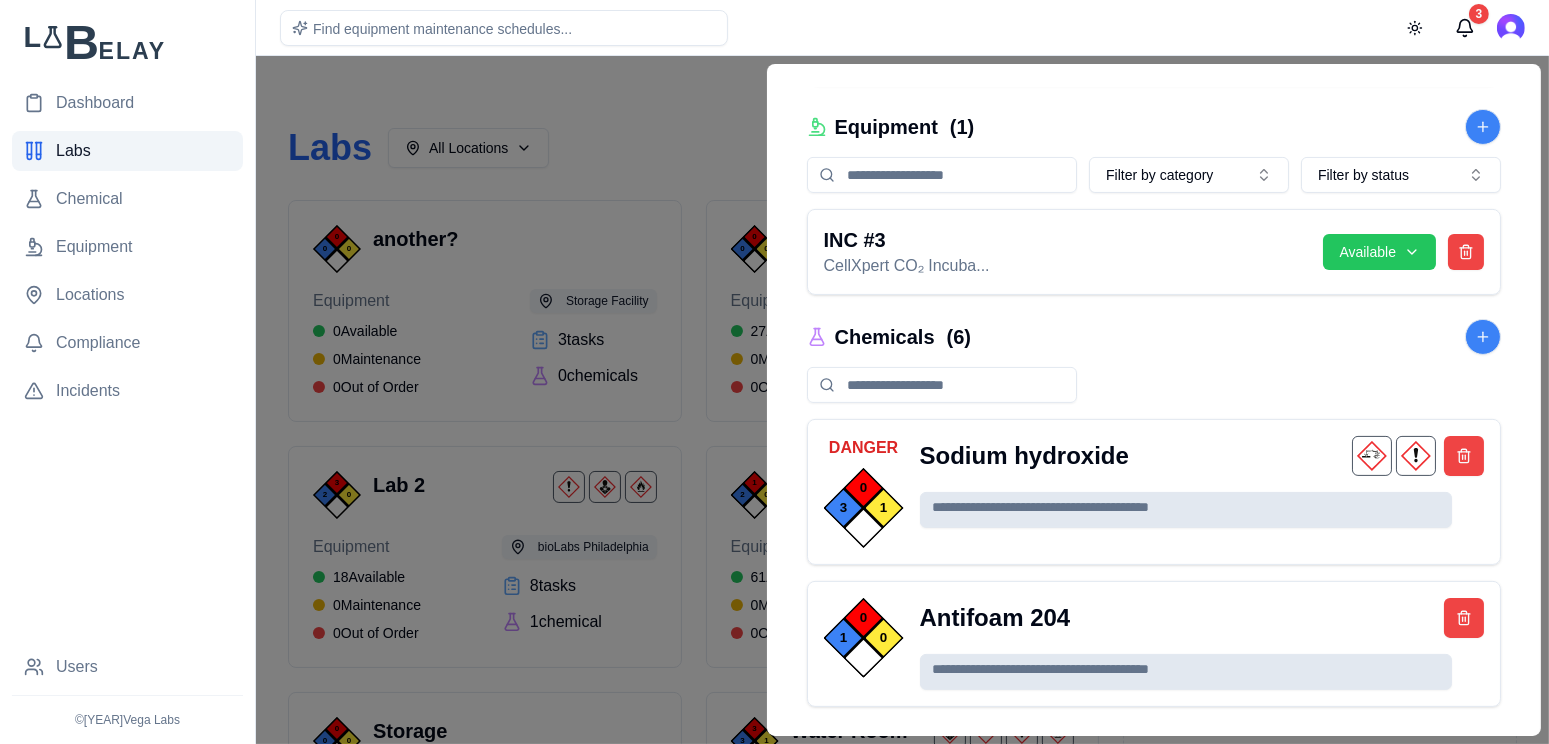 scroll, scrollTop: 983, scrollLeft: 0, axis: vertical 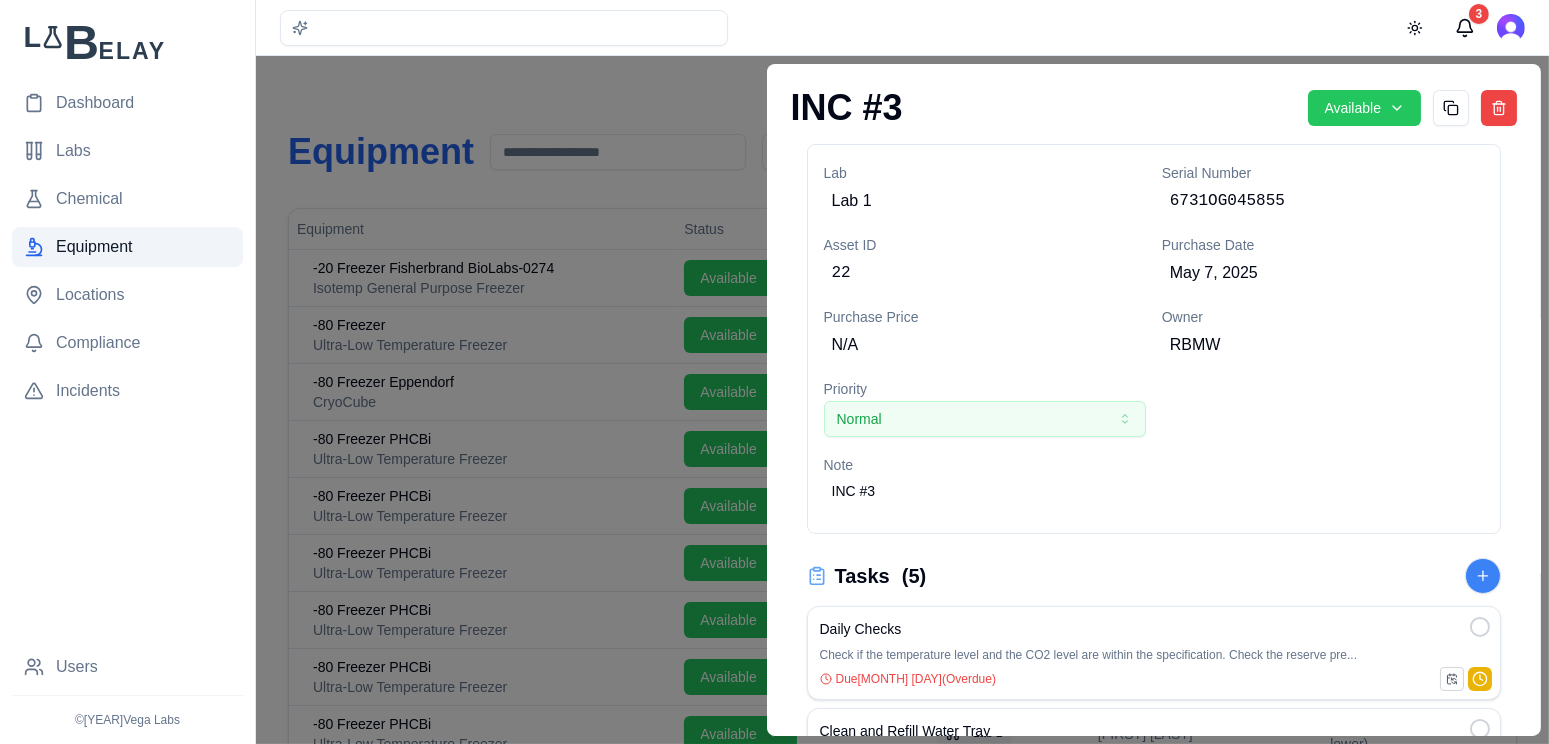 click at bounding box center [774, 400] 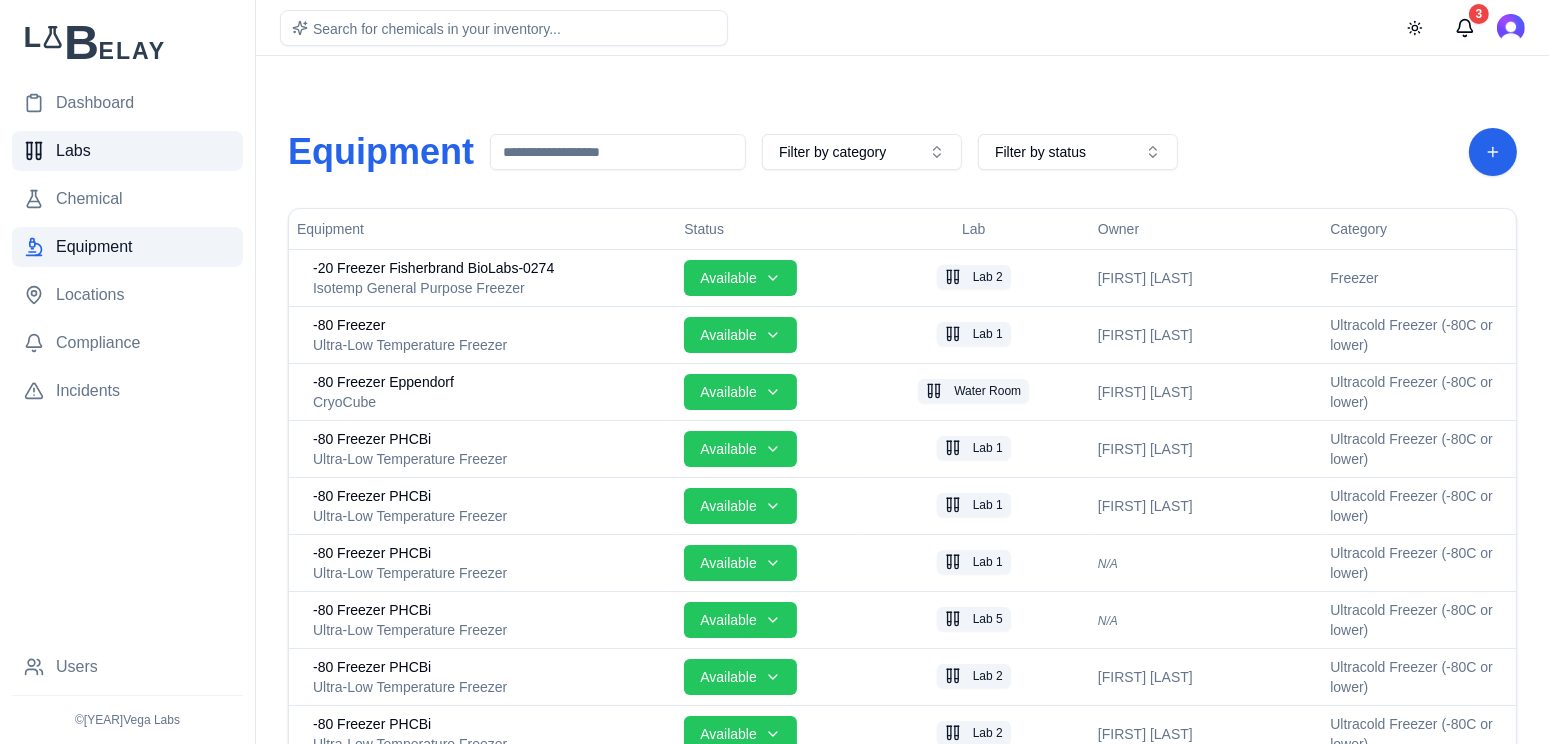 click on "Labs" at bounding box center (127, 151) 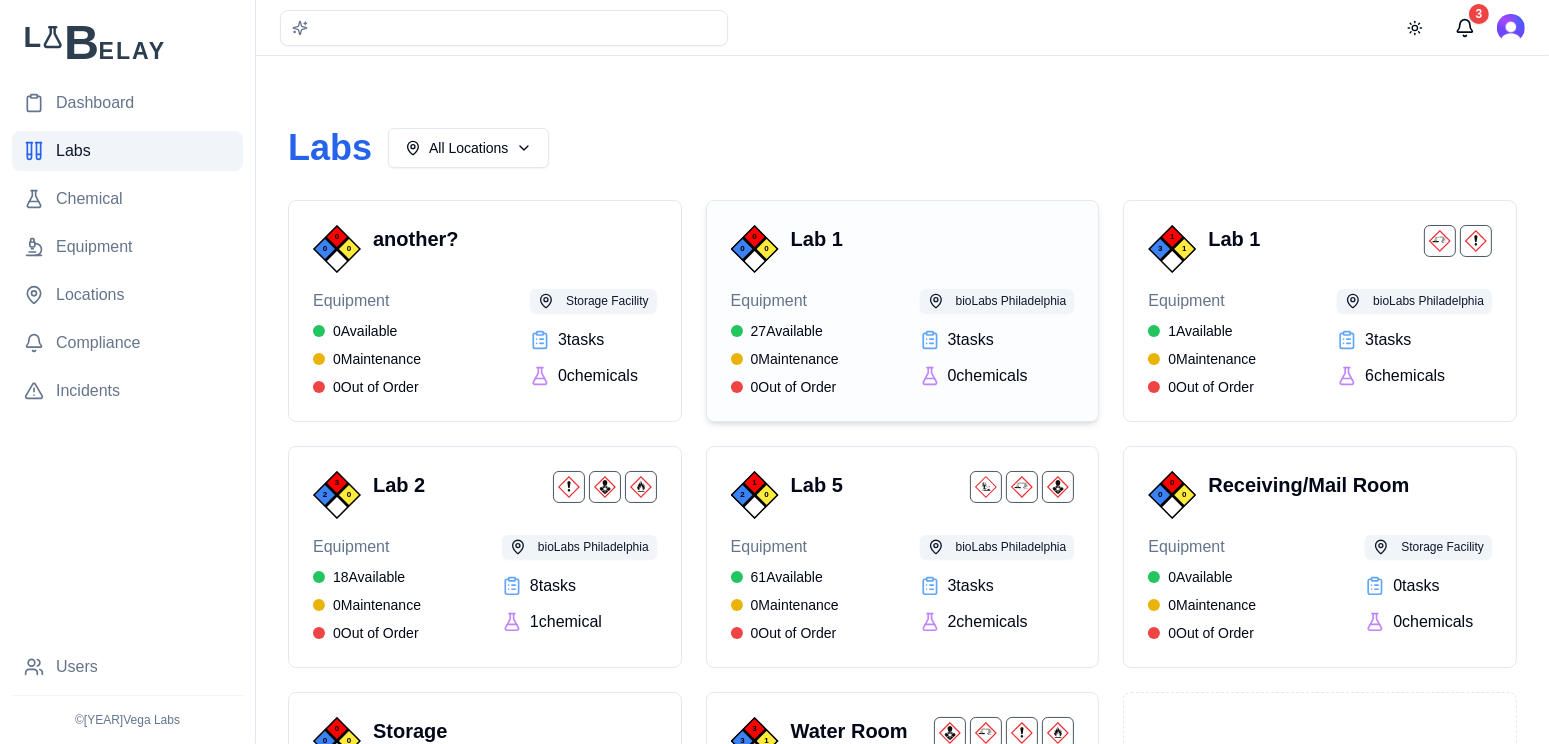 click on "Lab 1" at bounding box center (929, 239) 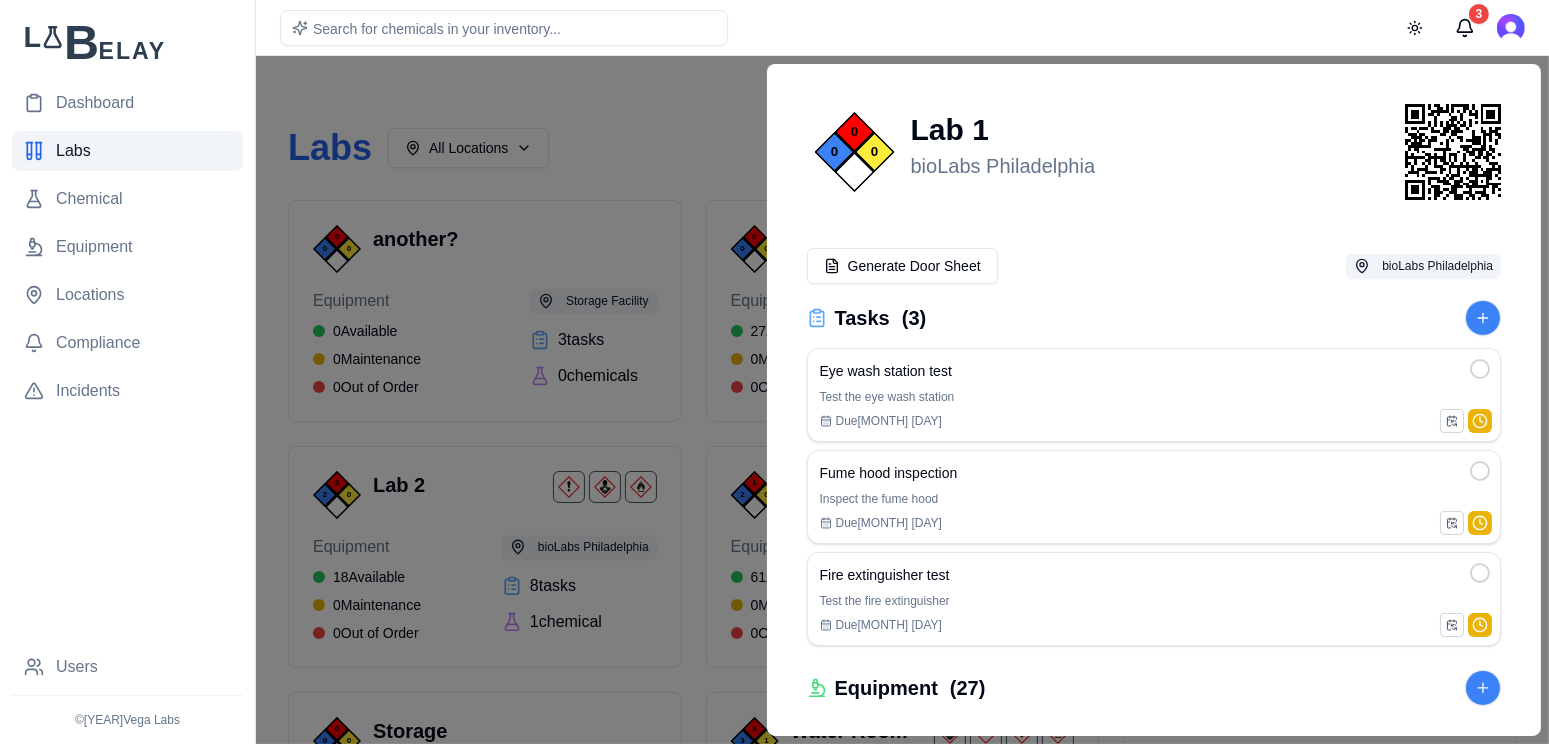 click at bounding box center (774, 400) 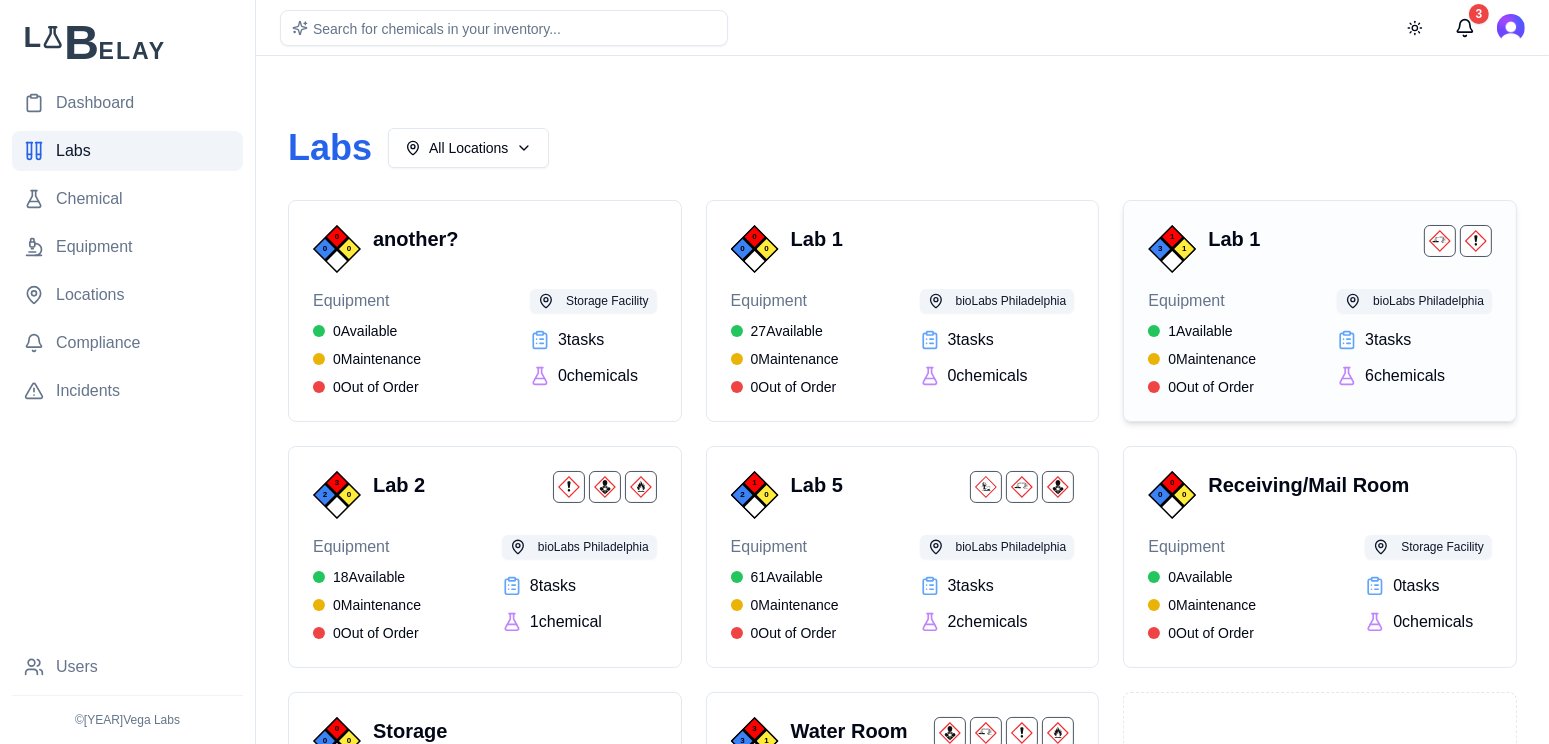 click on "Lab 1" at bounding box center [1312, 239] 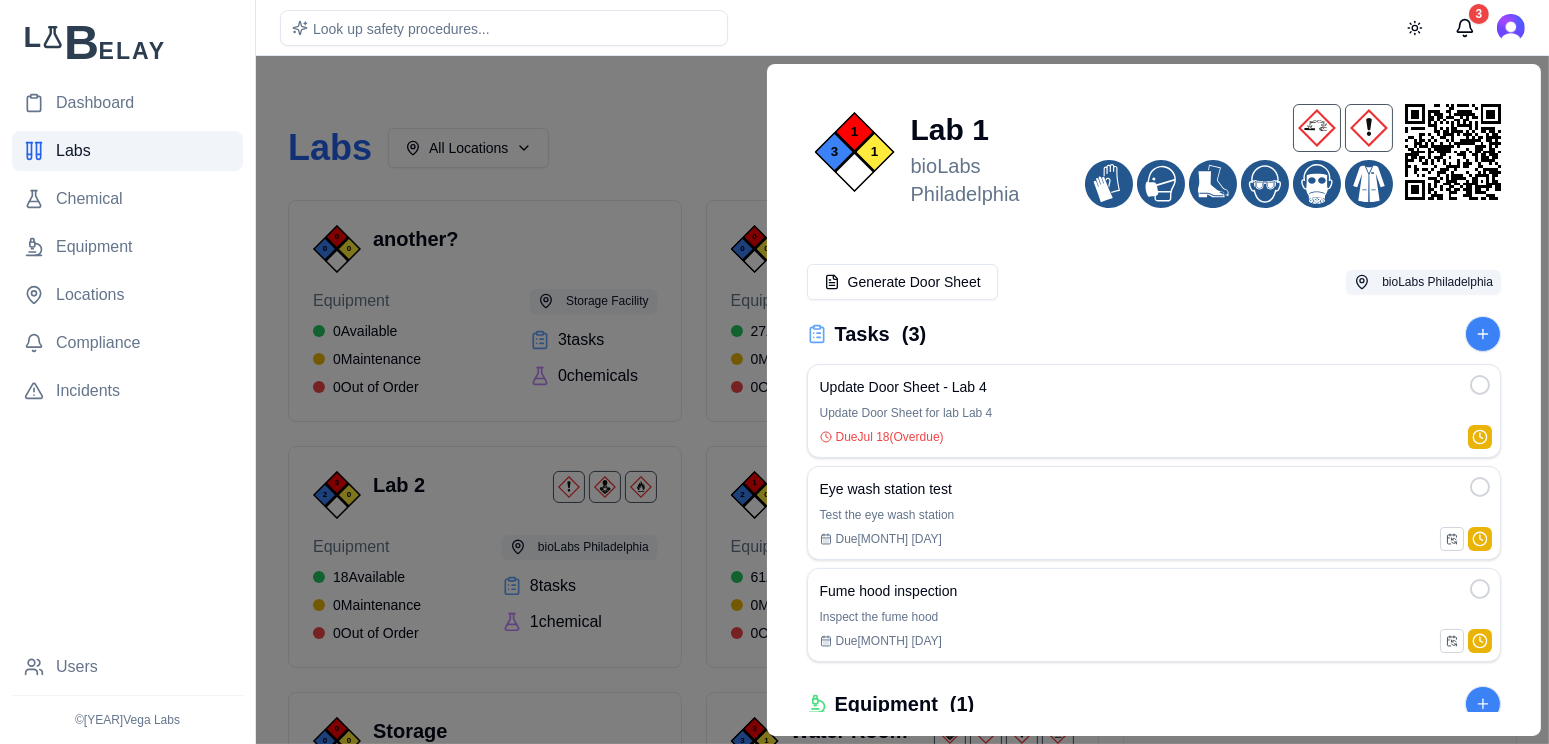 click at bounding box center (774, 400) 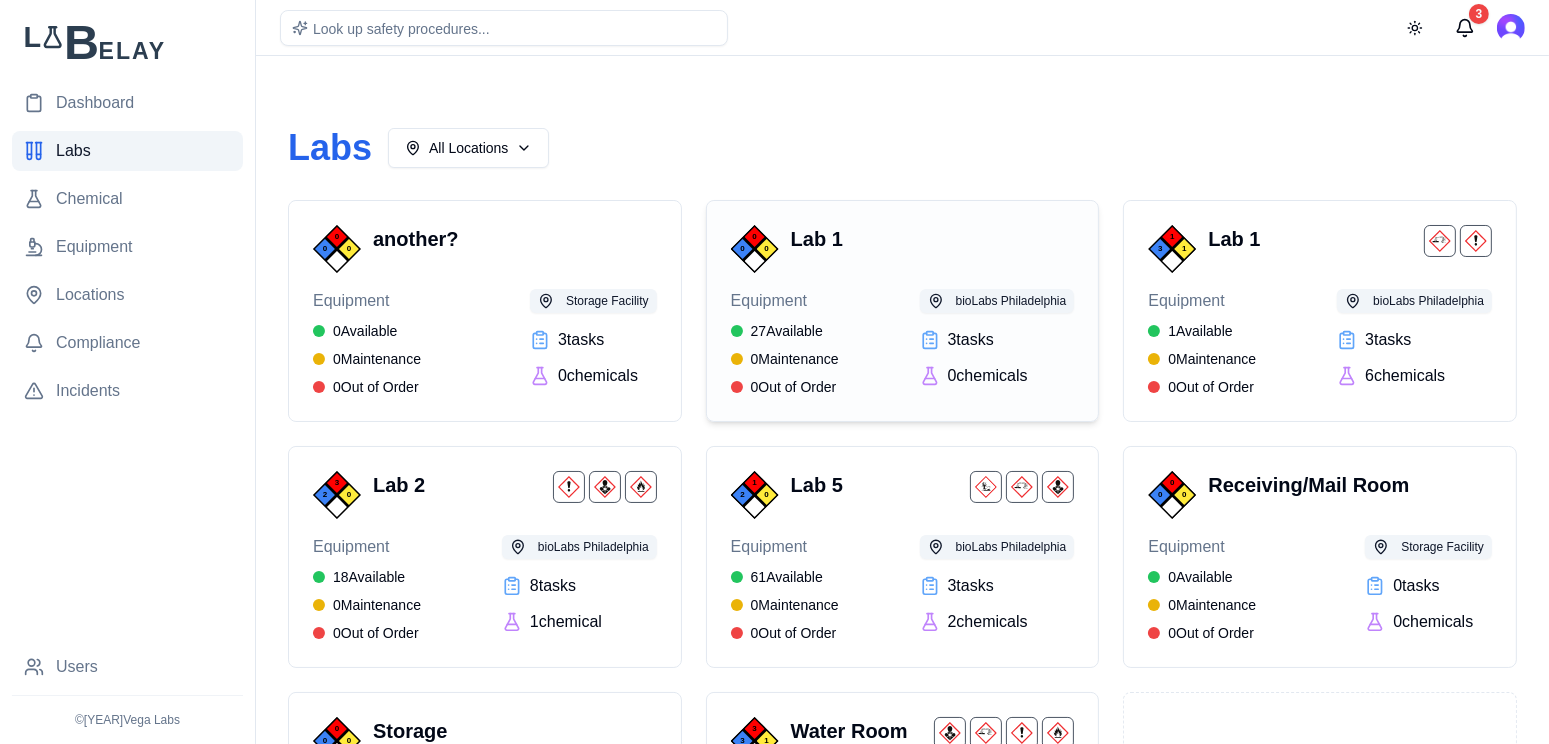 click on "0 0 0 Lab 1" at bounding box center (903, 249) 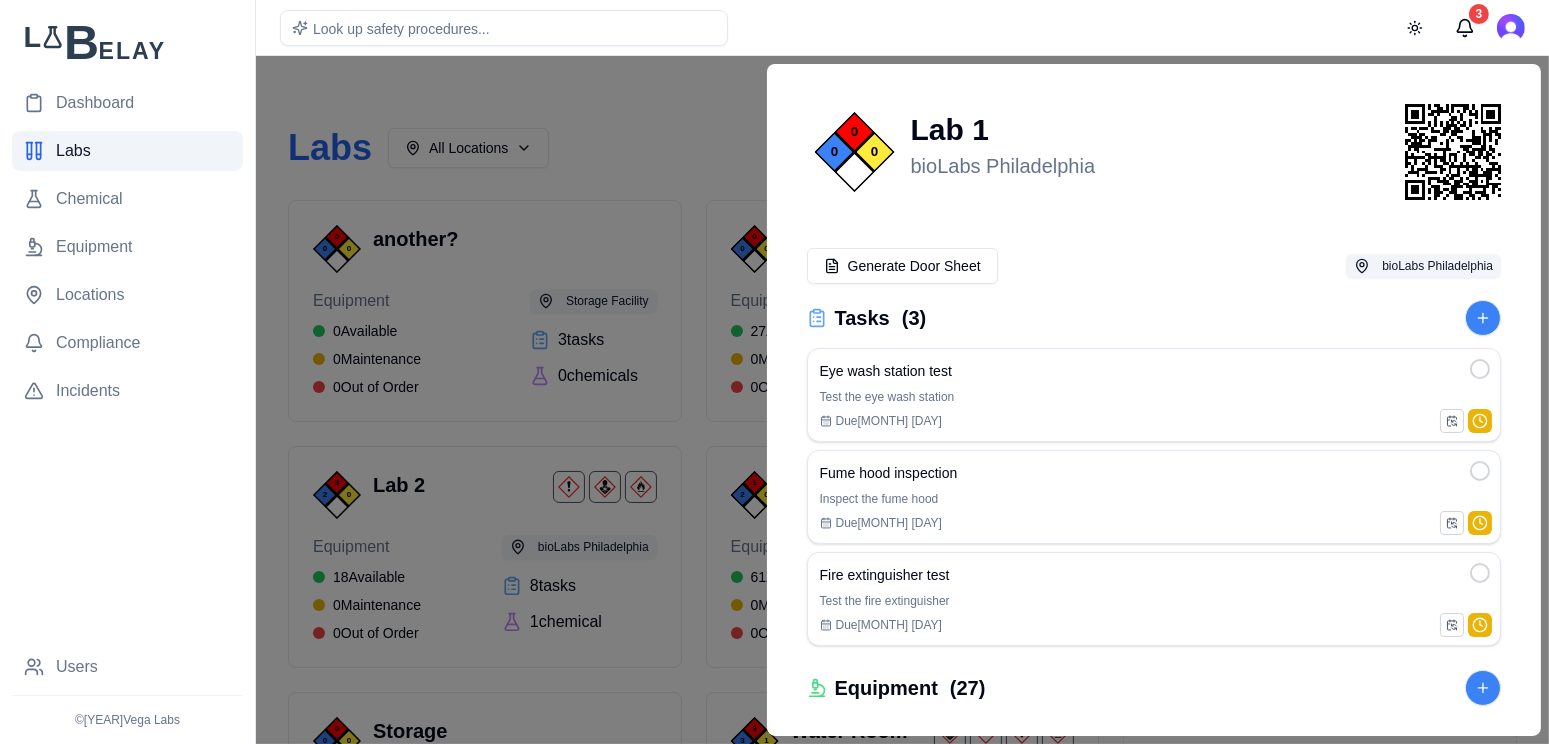 click at bounding box center [774, 400] 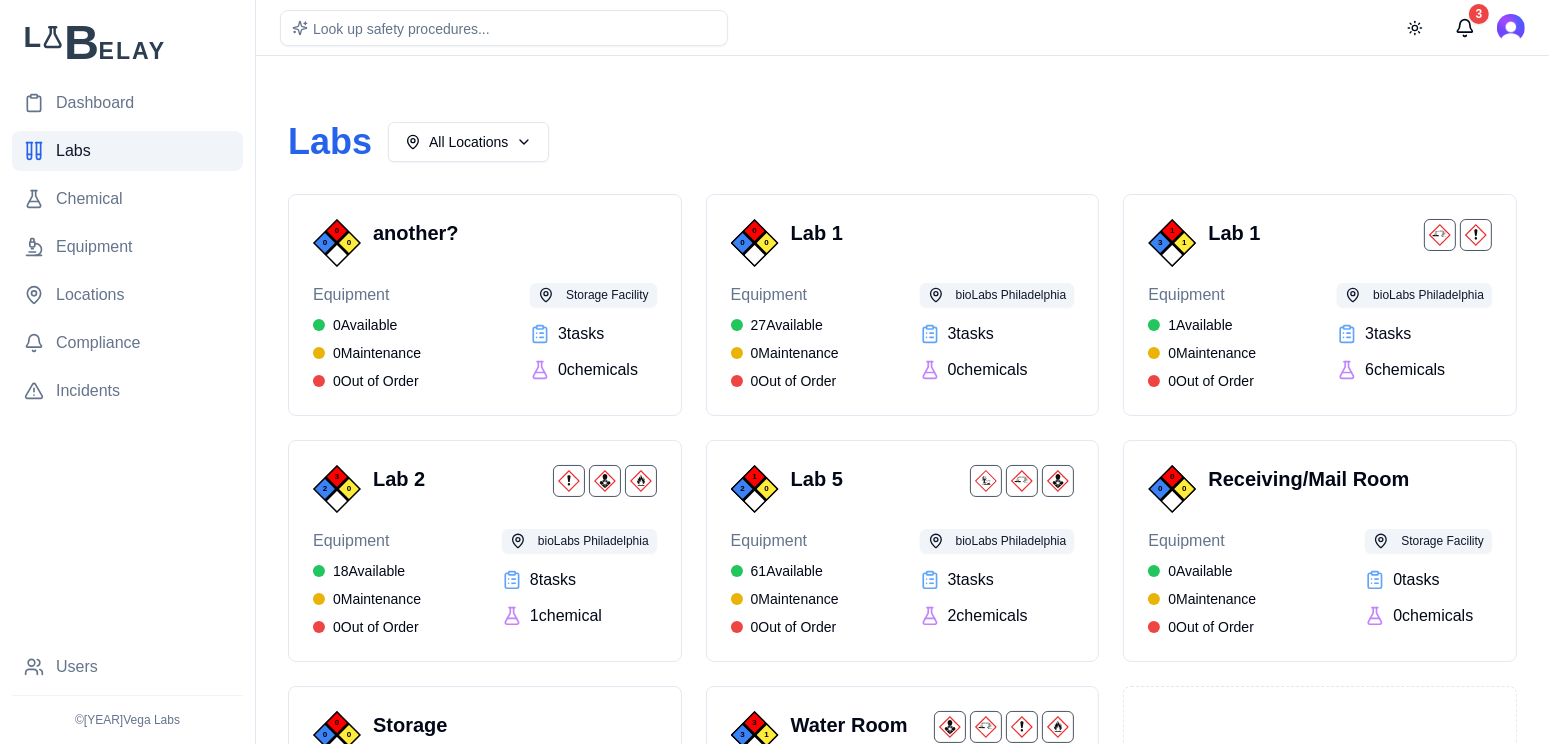 scroll, scrollTop: 0, scrollLeft: 0, axis: both 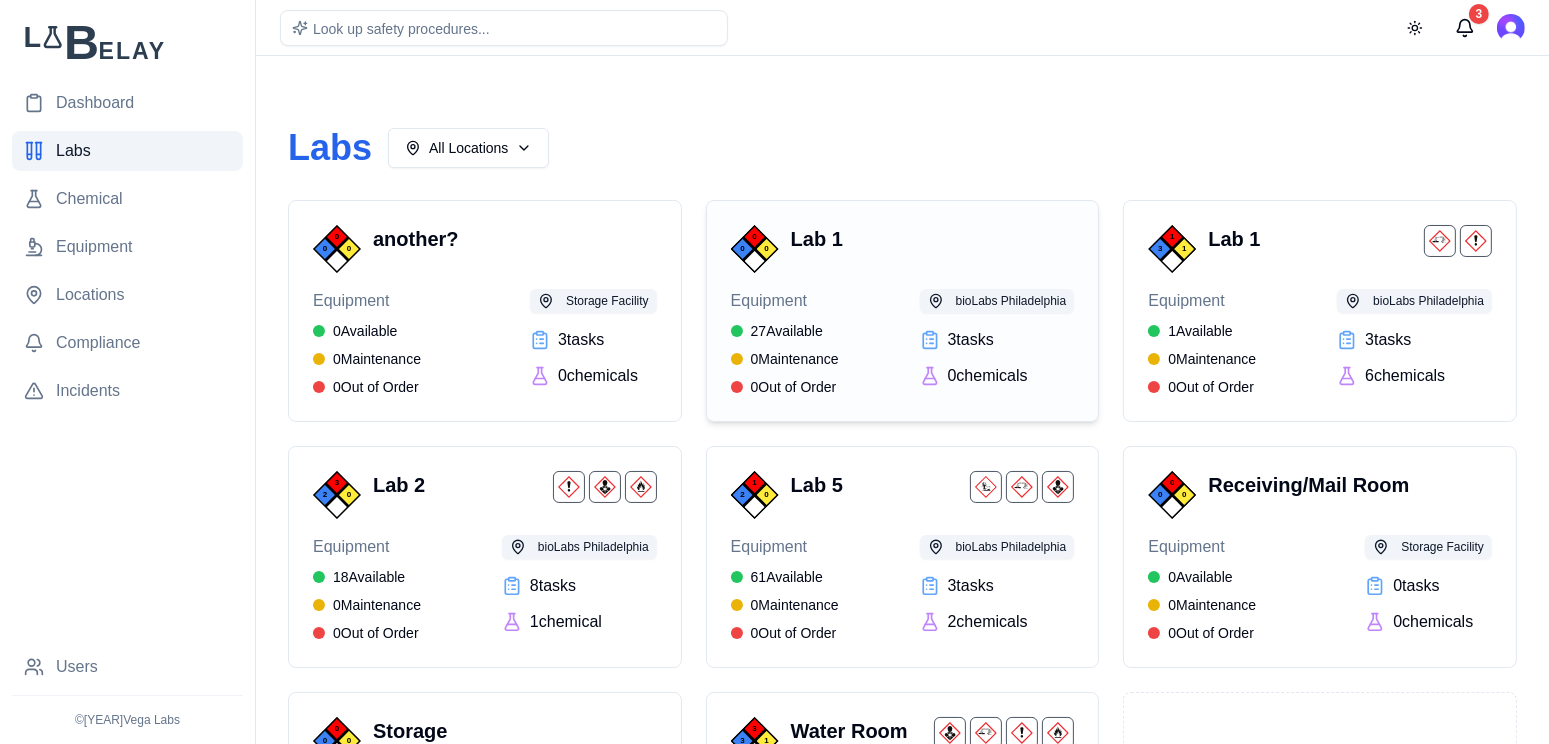 click on "Lab 1" at bounding box center (933, 239) 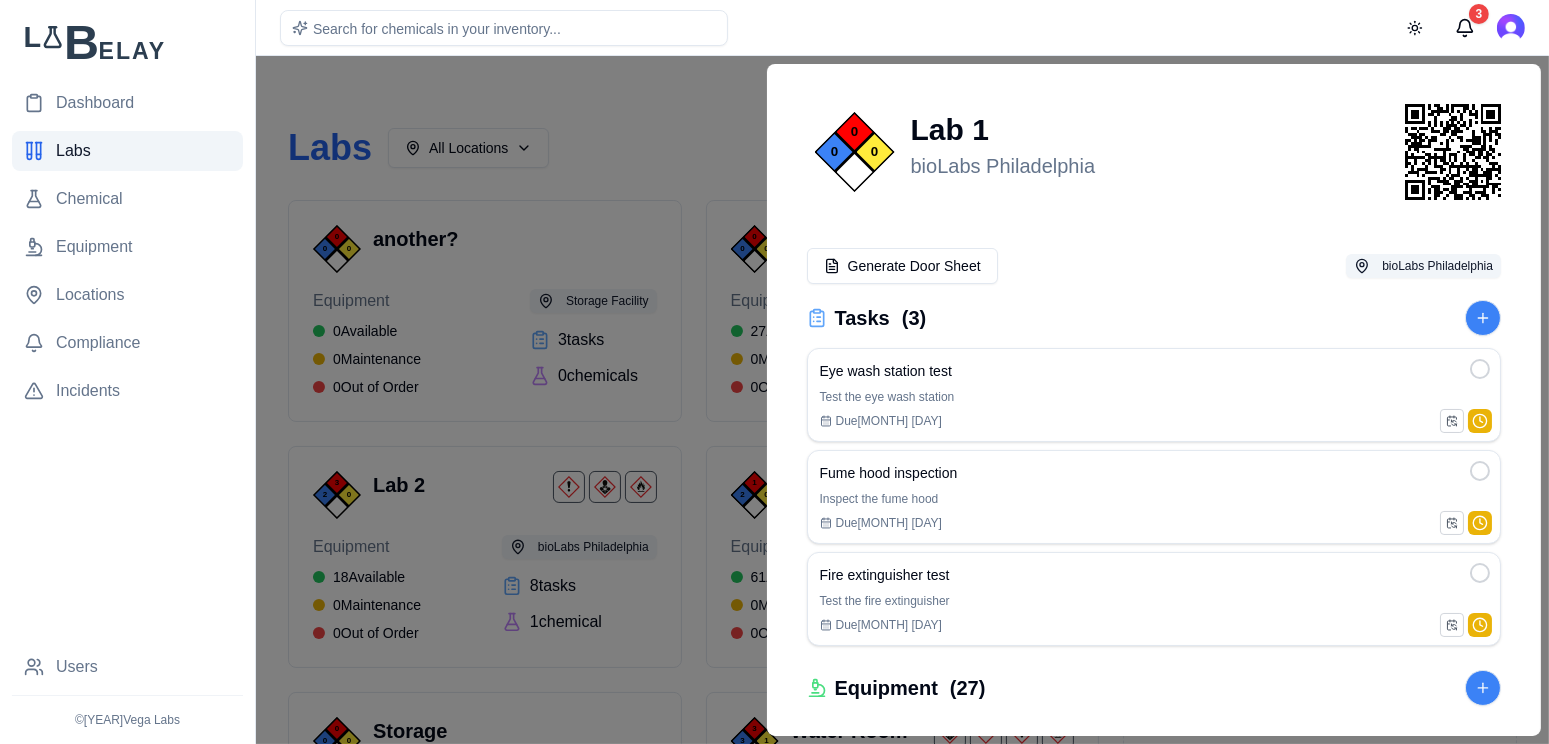 click at bounding box center (774, 400) 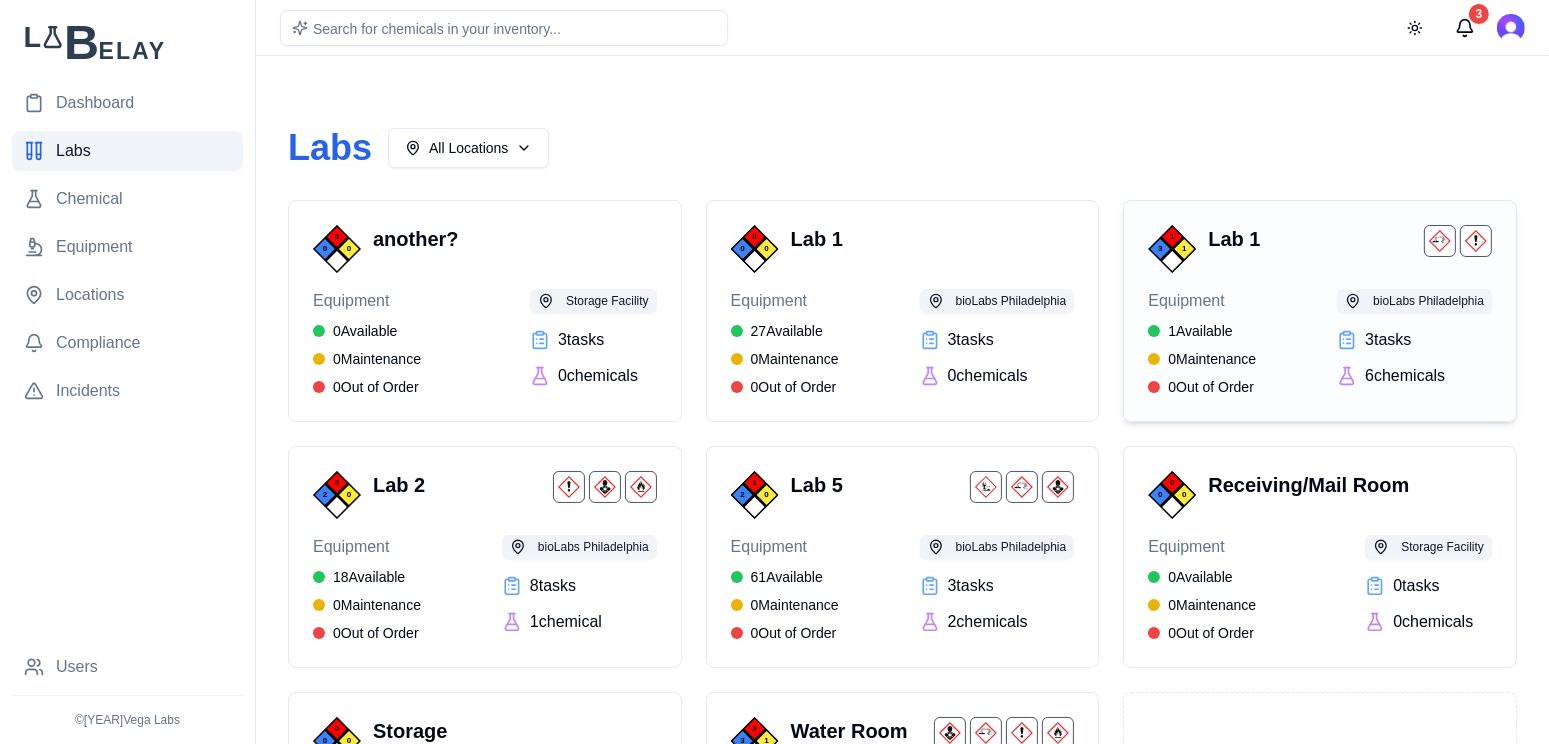 click on "Lab 1" at bounding box center [1312, 239] 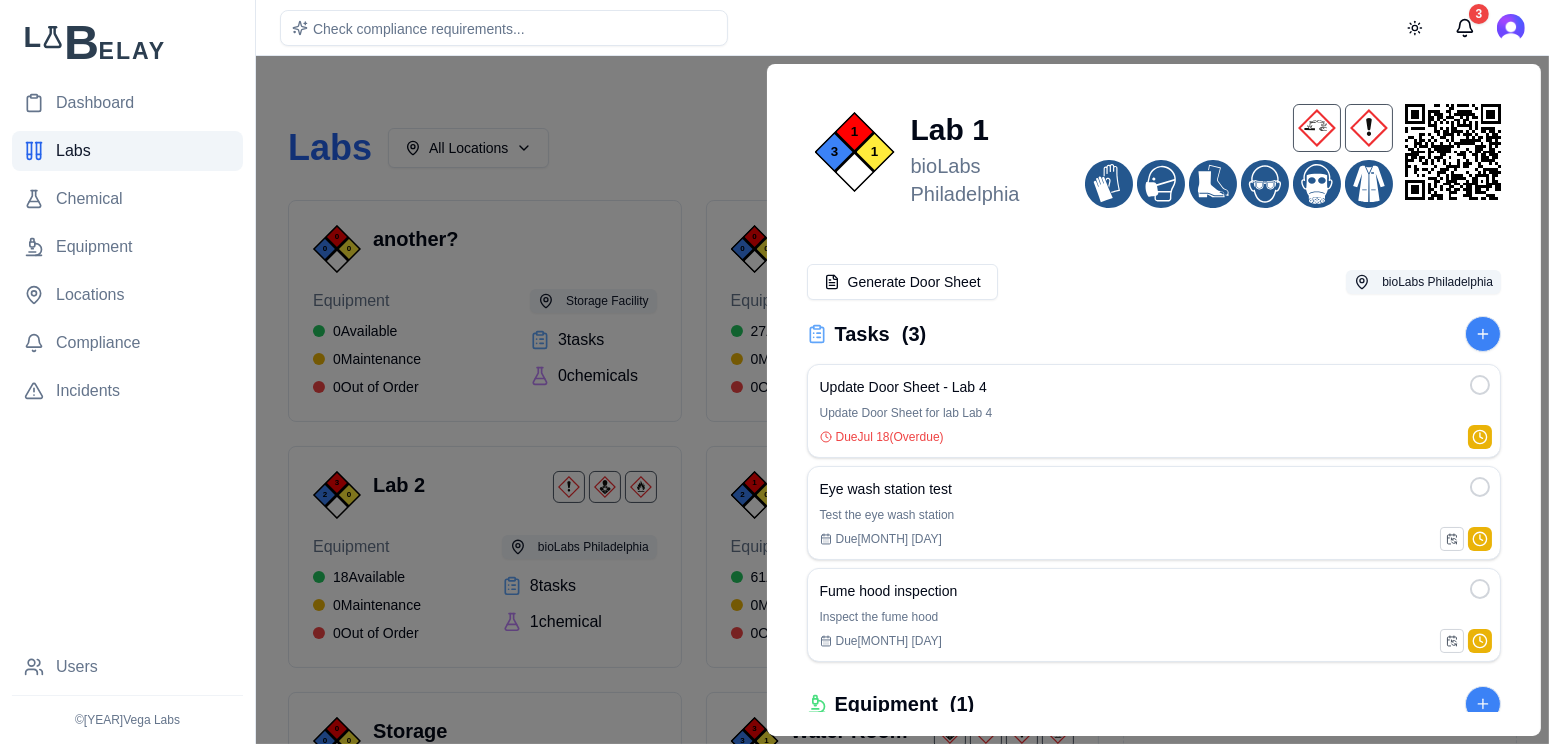 click at bounding box center [774, 400] 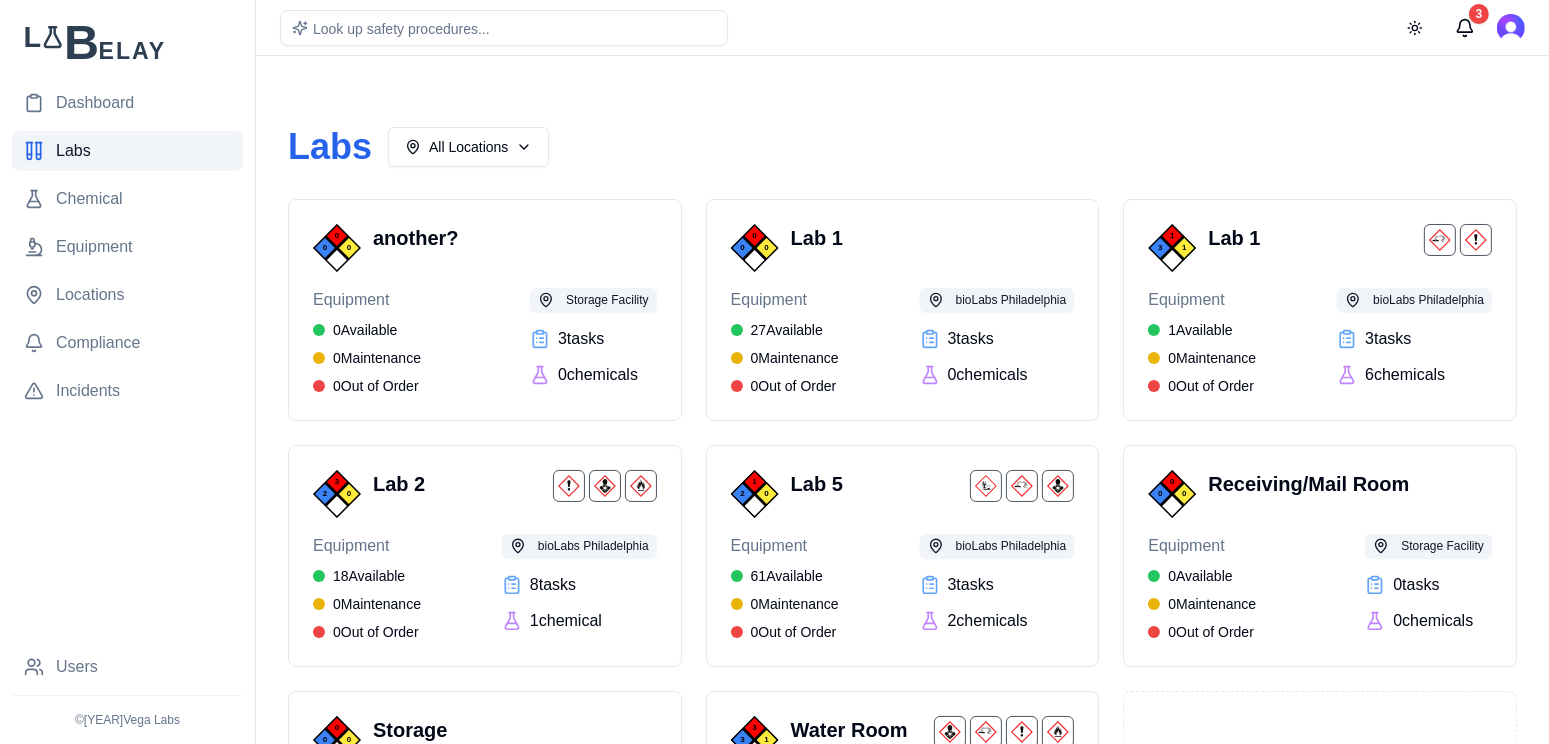 scroll, scrollTop: 0, scrollLeft: 0, axis: both 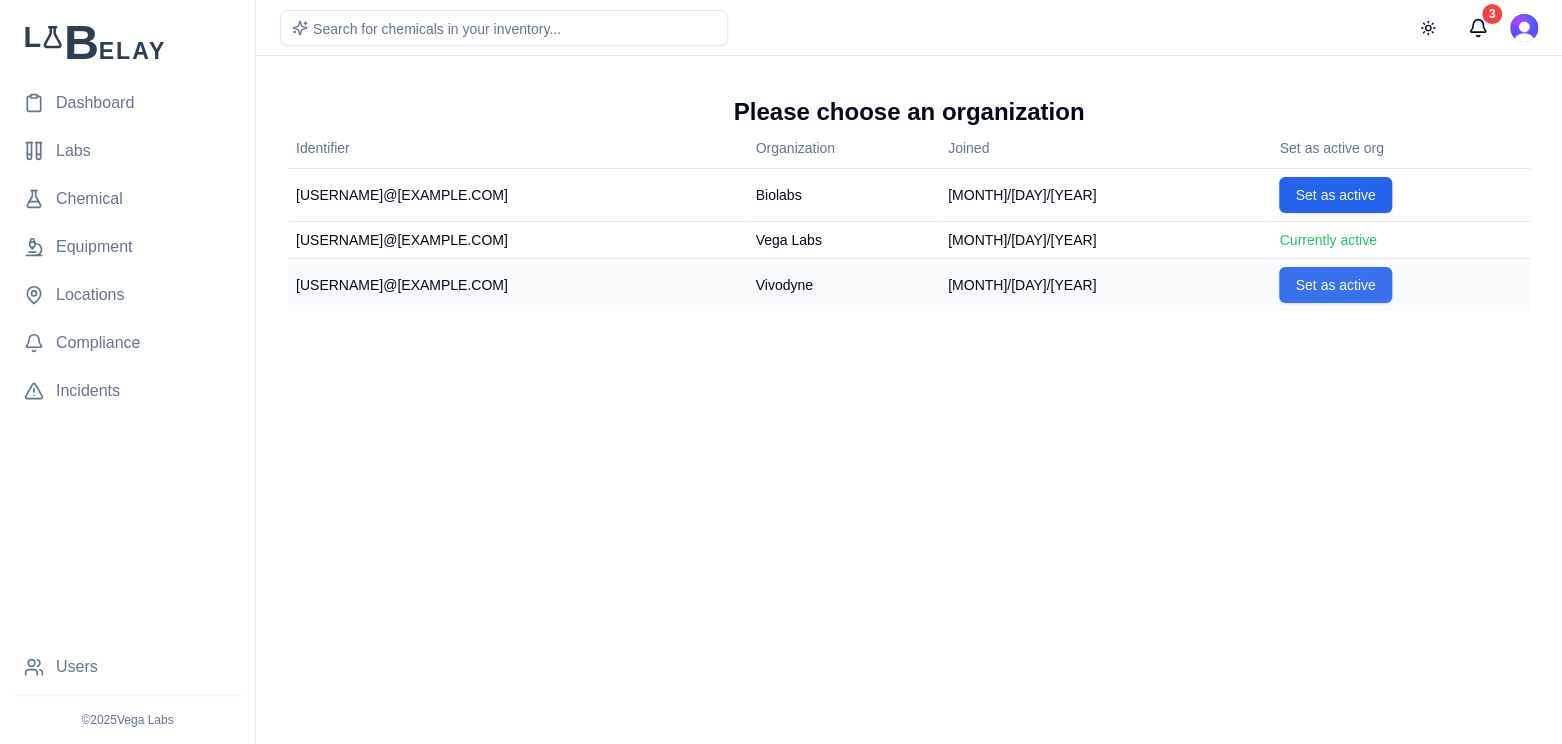 click on "Set as active" at bounding box center (1335, 285) 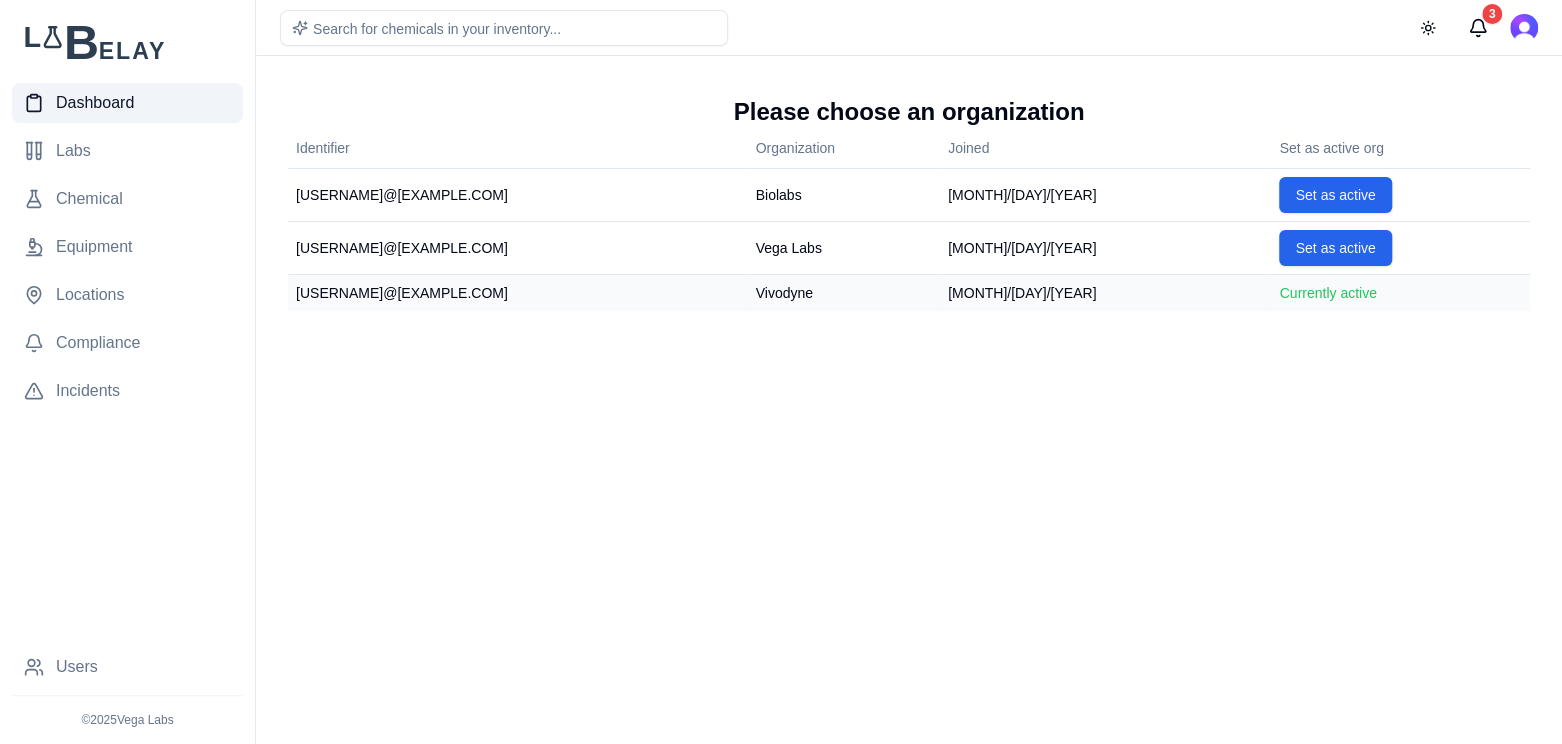 click on "Dashboard" at bounding box center [95, 103] 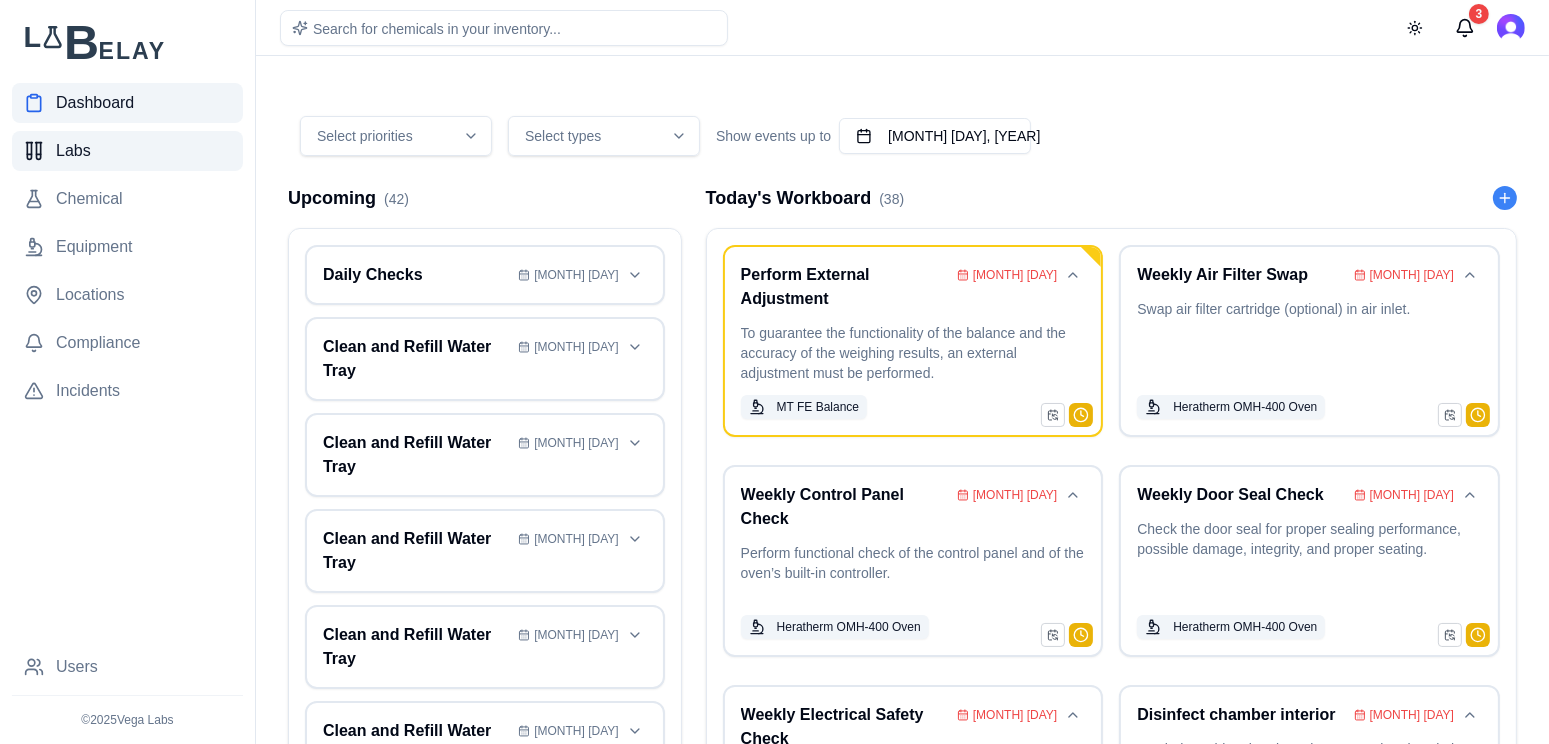 click on "Labs" at bounding box center (127, 151) 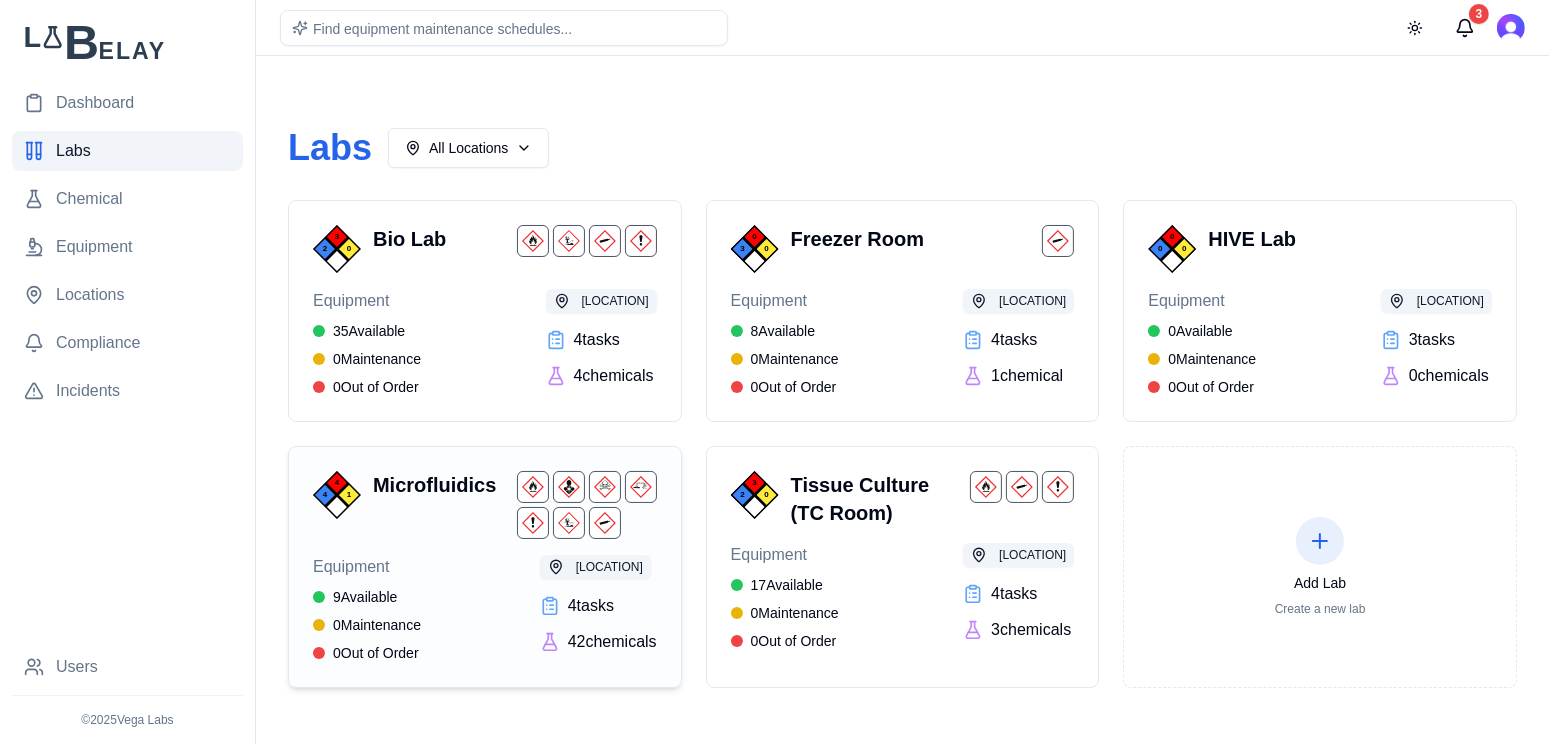 click on "4 4 1 Microfluidics Equipment 9 Available 0 Maintenance 0 Out of Order [LOCATION] 4 task s 42 chemical s" at bounding box center (485, 567) 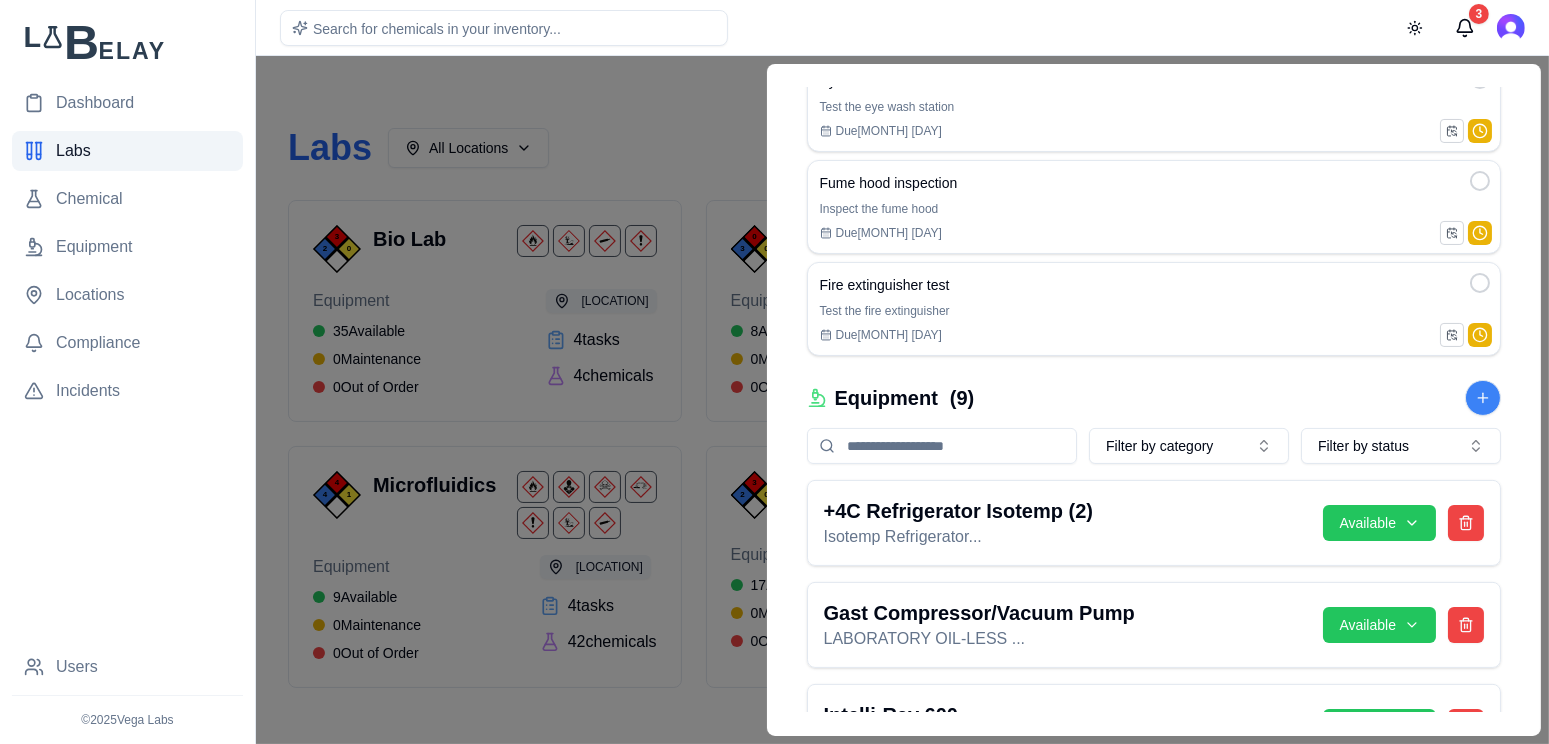 scroll, scrollTop: 0, scrollLeft: 0, axis: both 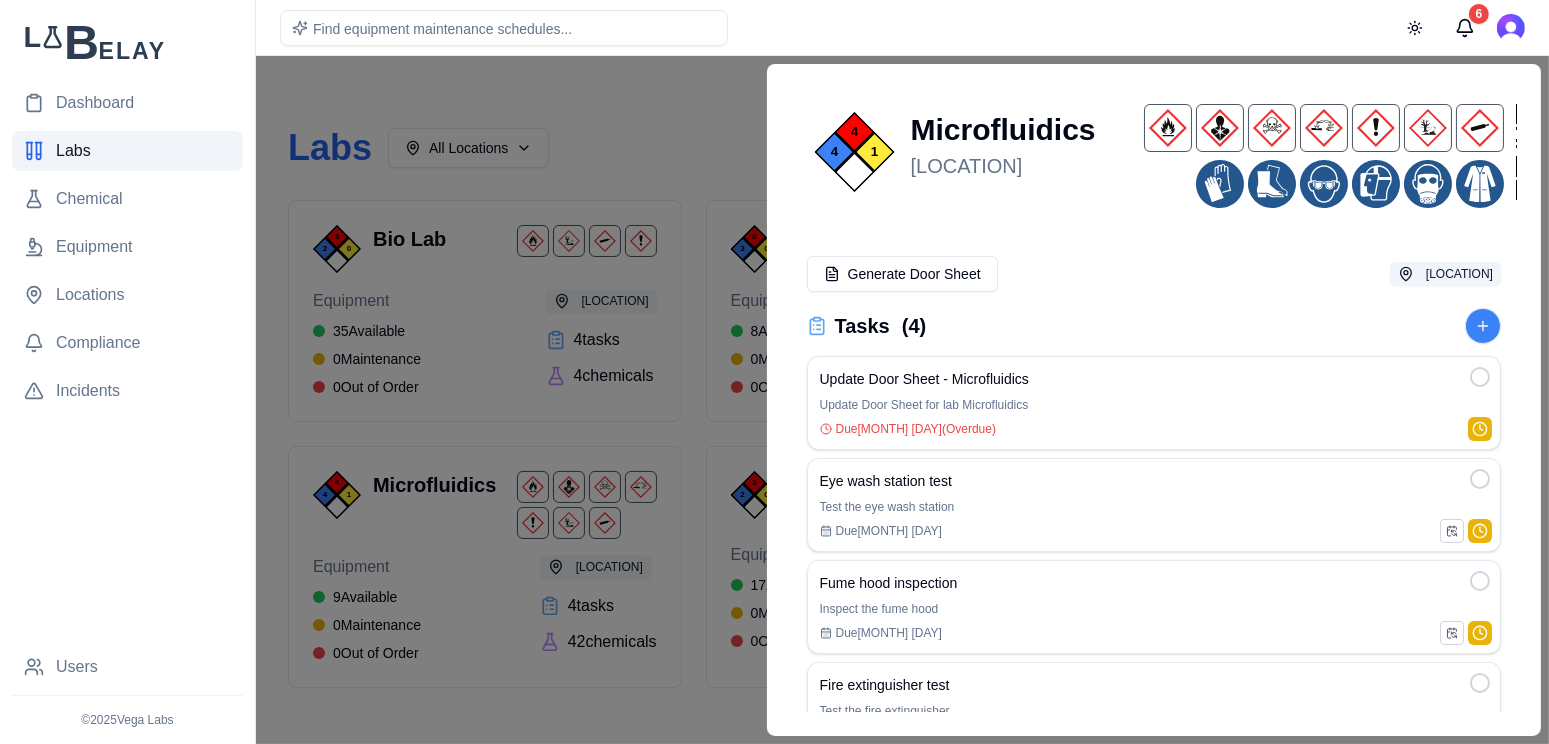 click at bounding box center [774, 400] 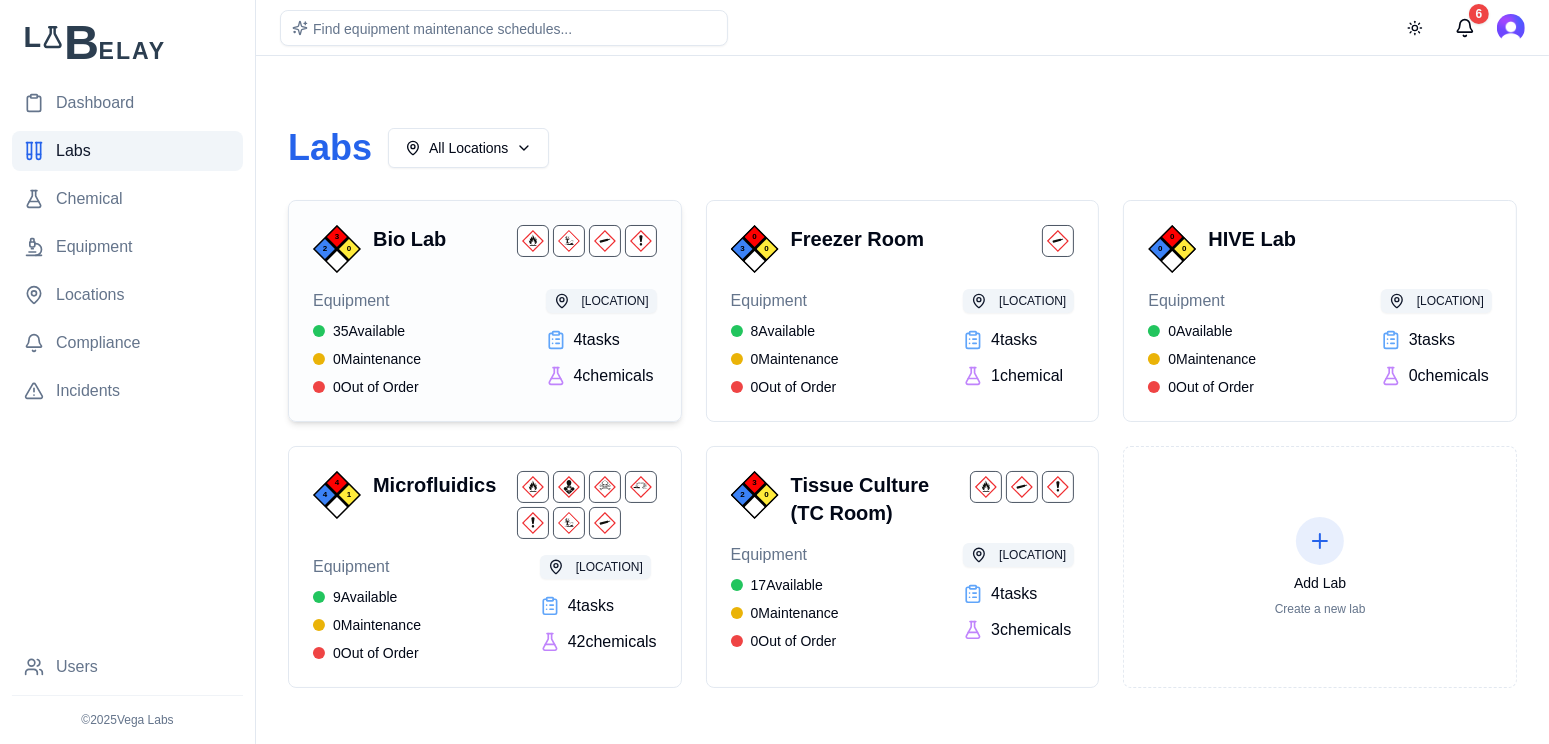 click on "Equipment 35 Available 0 Maintenance 0 Out of Order [LOCATION] 4 task s 4 chemical s" at bounding box center [485, 343] 